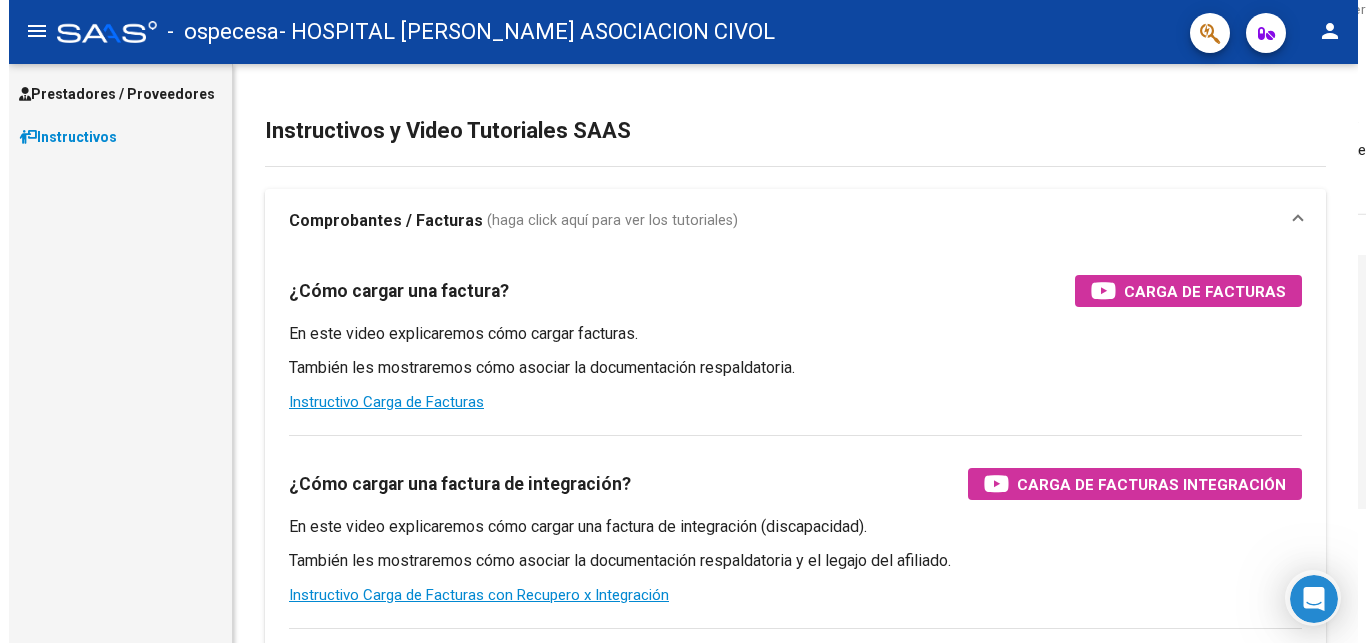 scroll, scrollTop: 0, scrollLeft: 0, axis: both 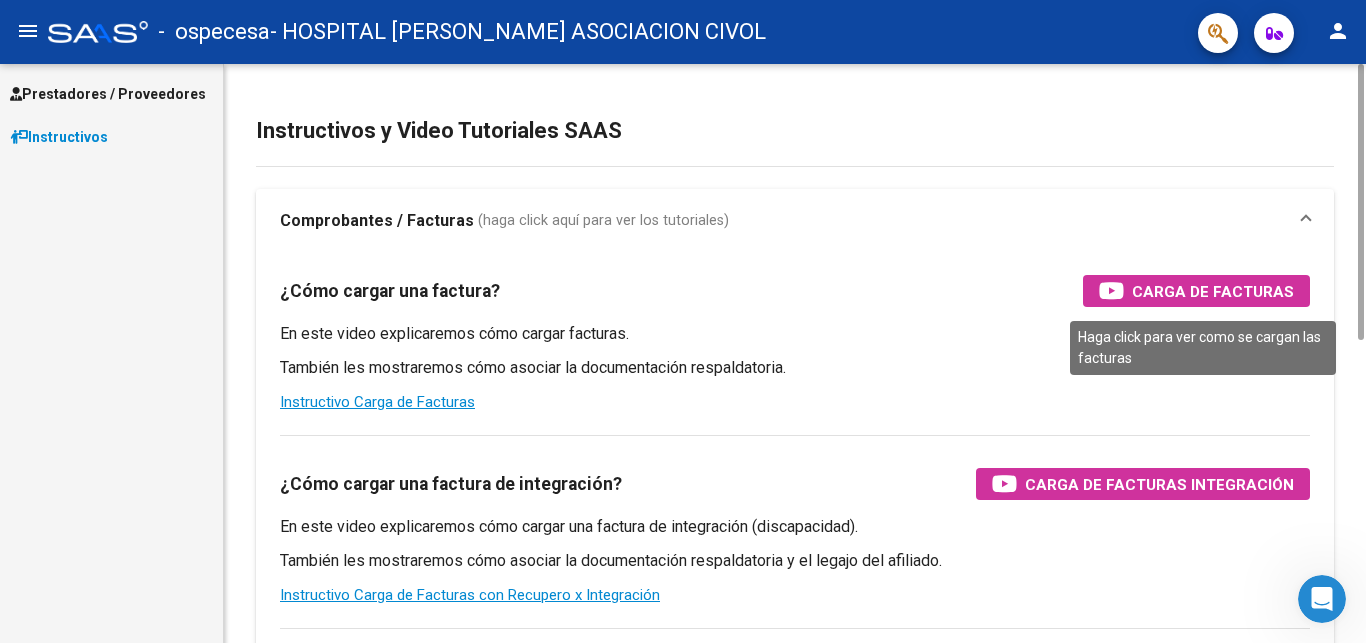 click on "Carga de Facturas" at bounding box center [1196, 291] 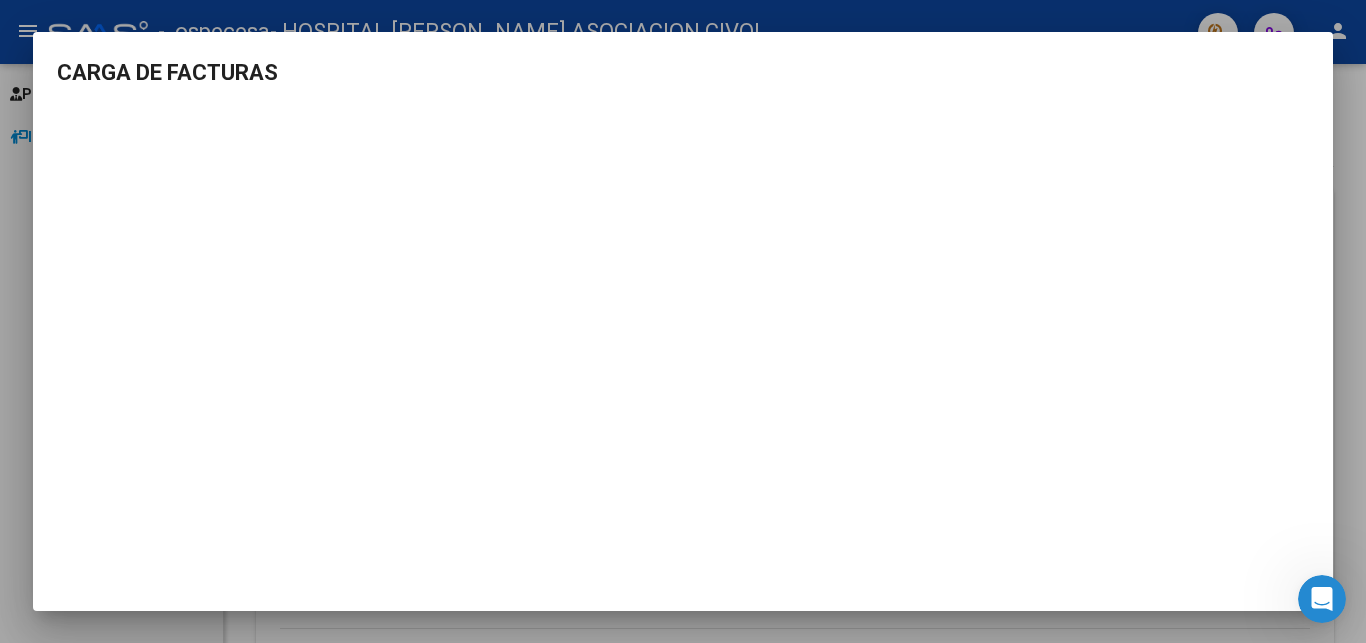 click at bounding box center [683, 321] 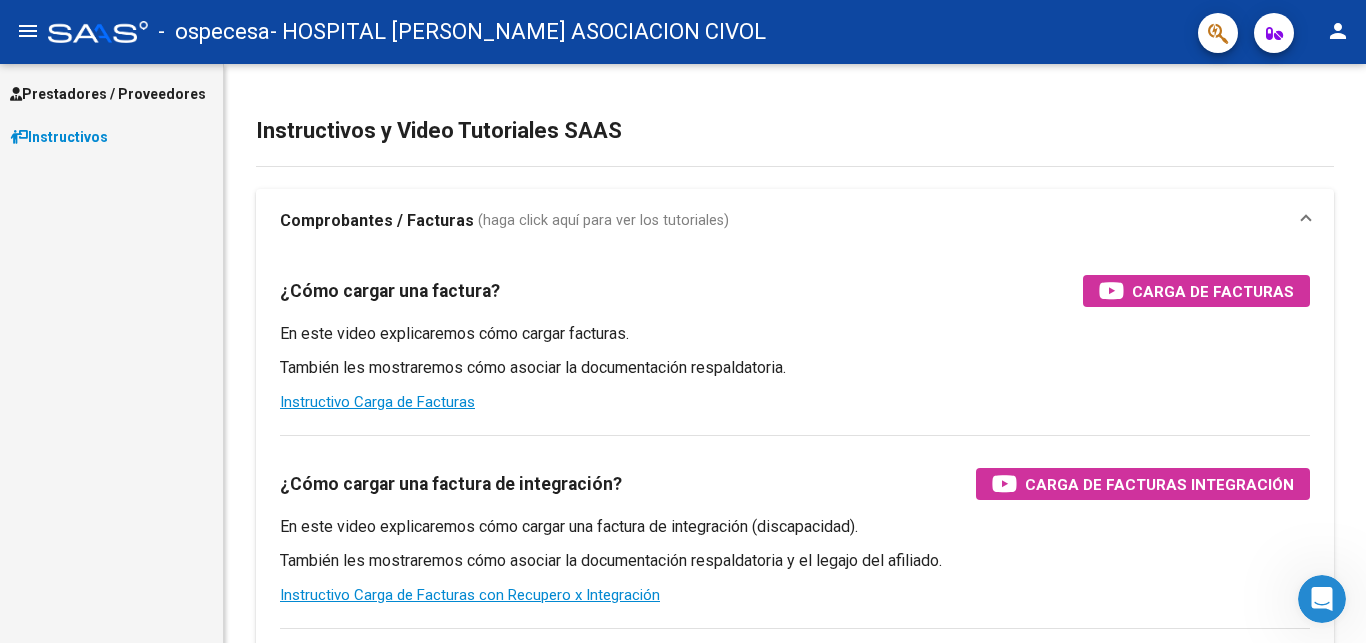 click on "Prestadores / Proveedores" at bounding box center (108, 94) 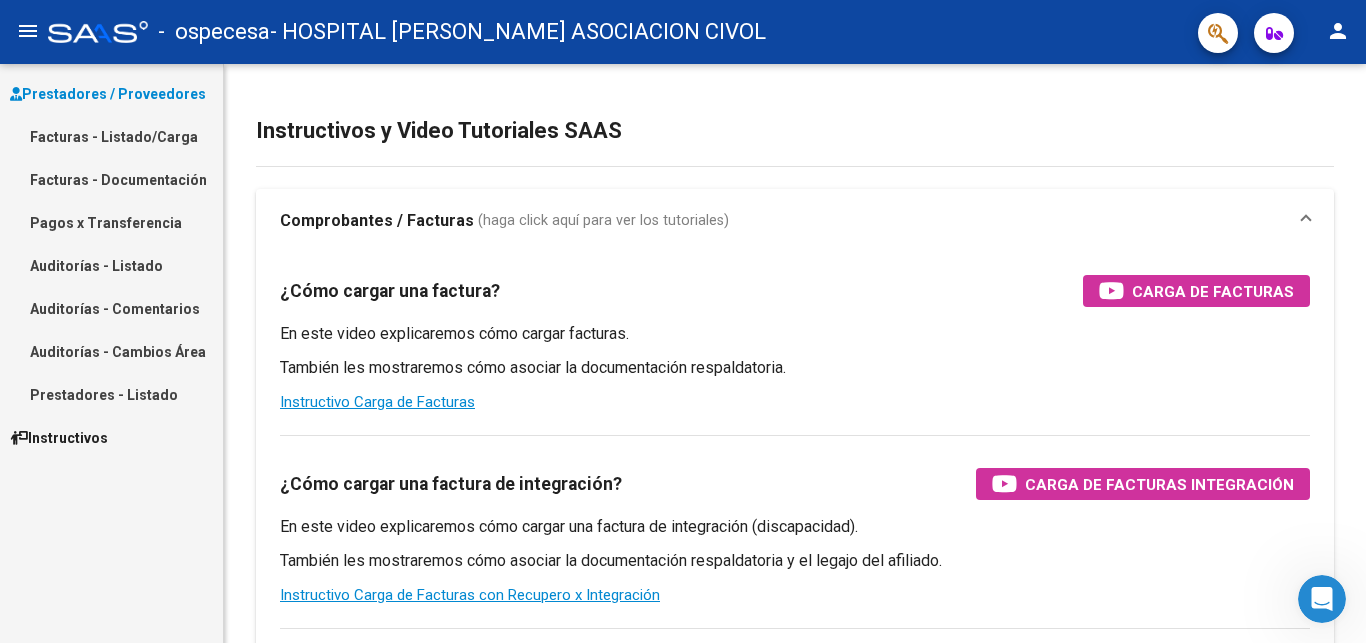click on "Facturas - Listado/Carga" at bounding box center (111, 136) 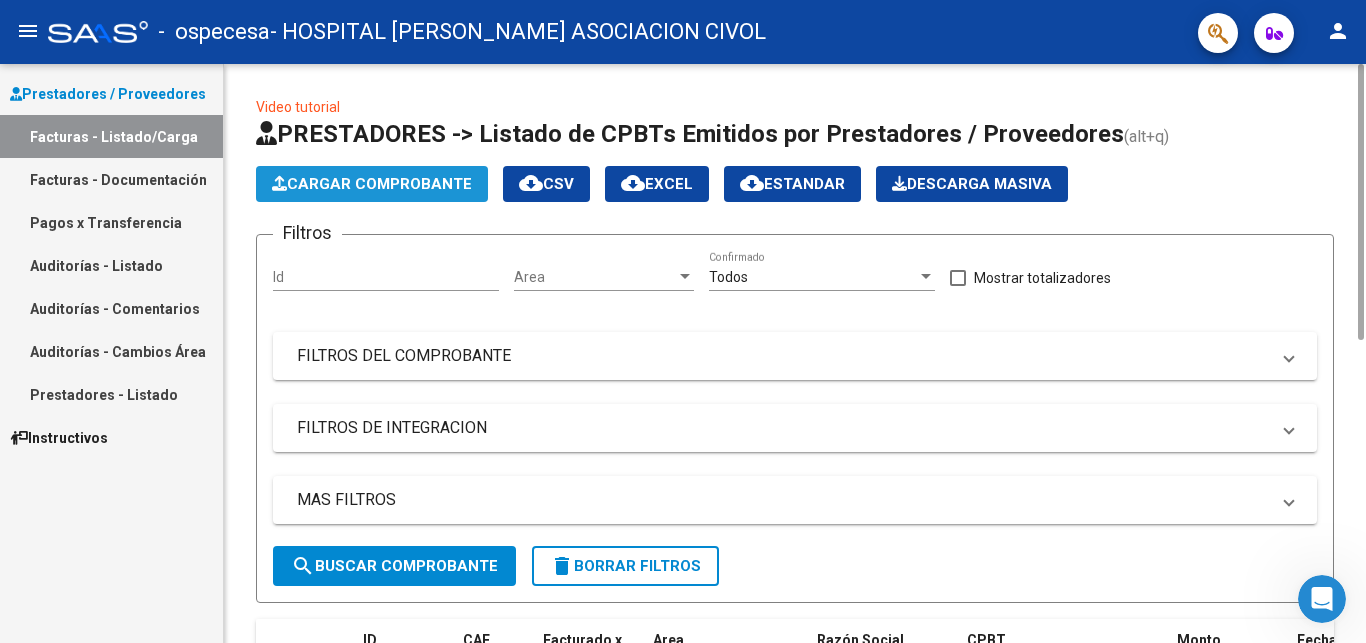 click on "Cargar Comprobante" 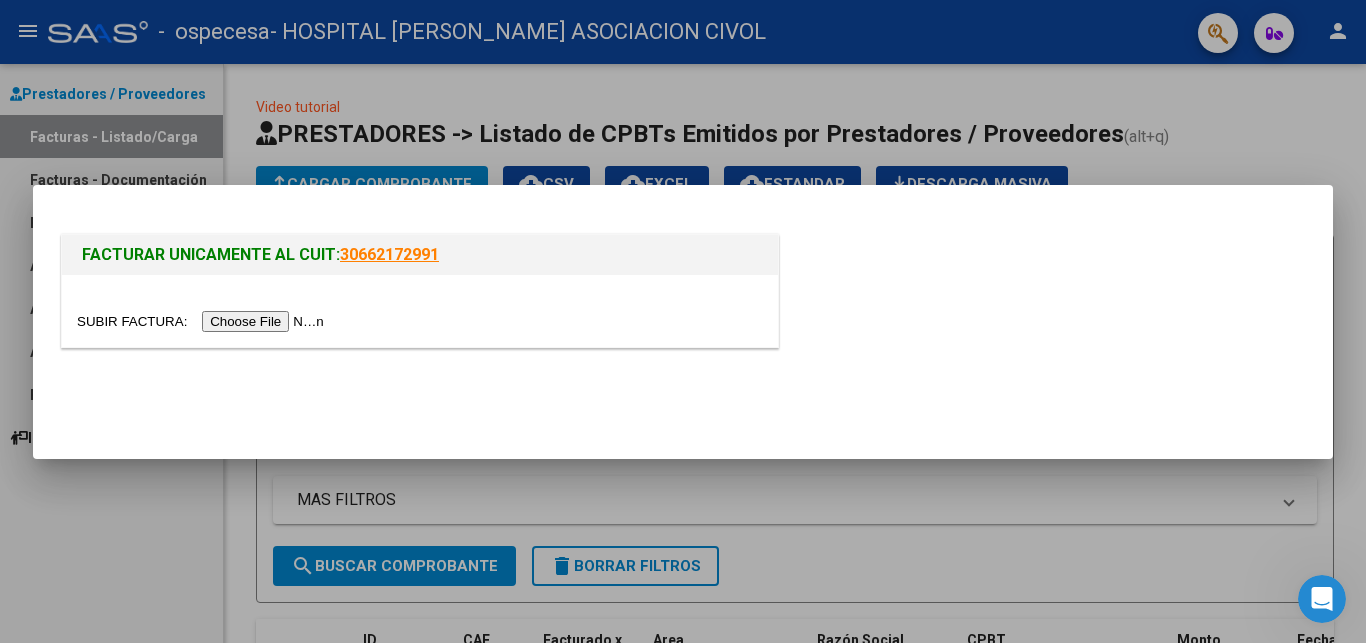 click at bounding box center (203, 321) 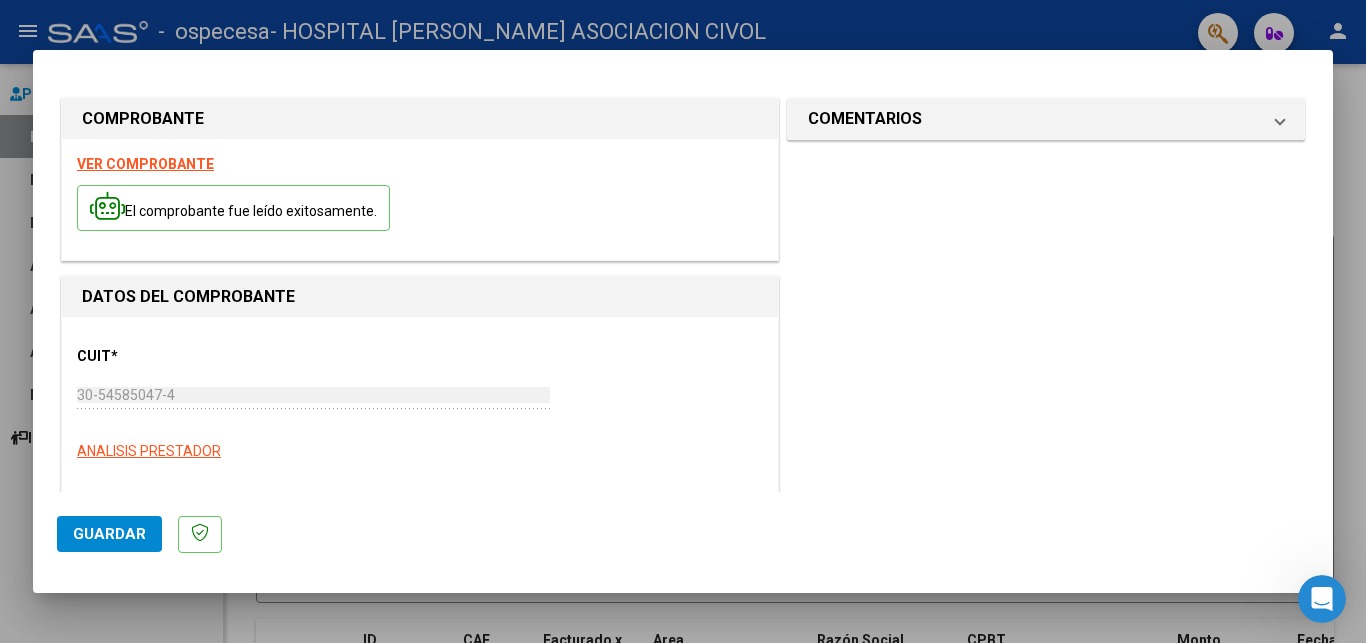 scroll, scrollTop: 0, scrollLeft: 0, axis: both 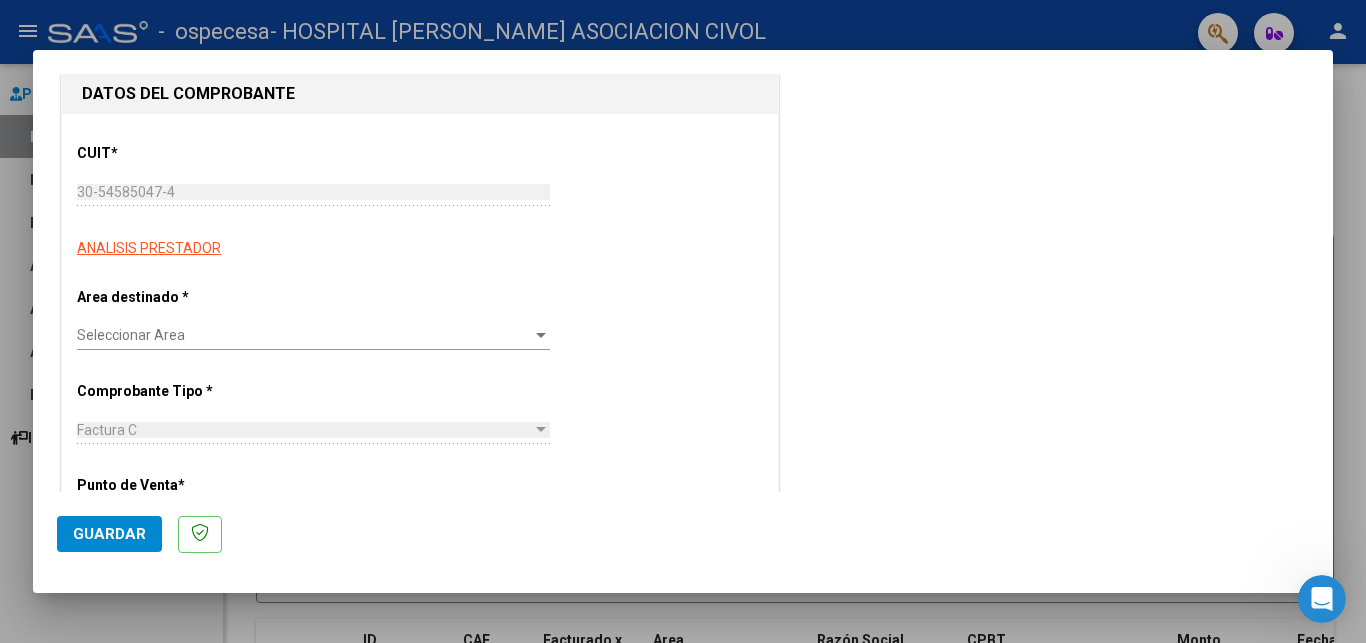 click on "Seleccionar Area" at bounding box center [304, 335] 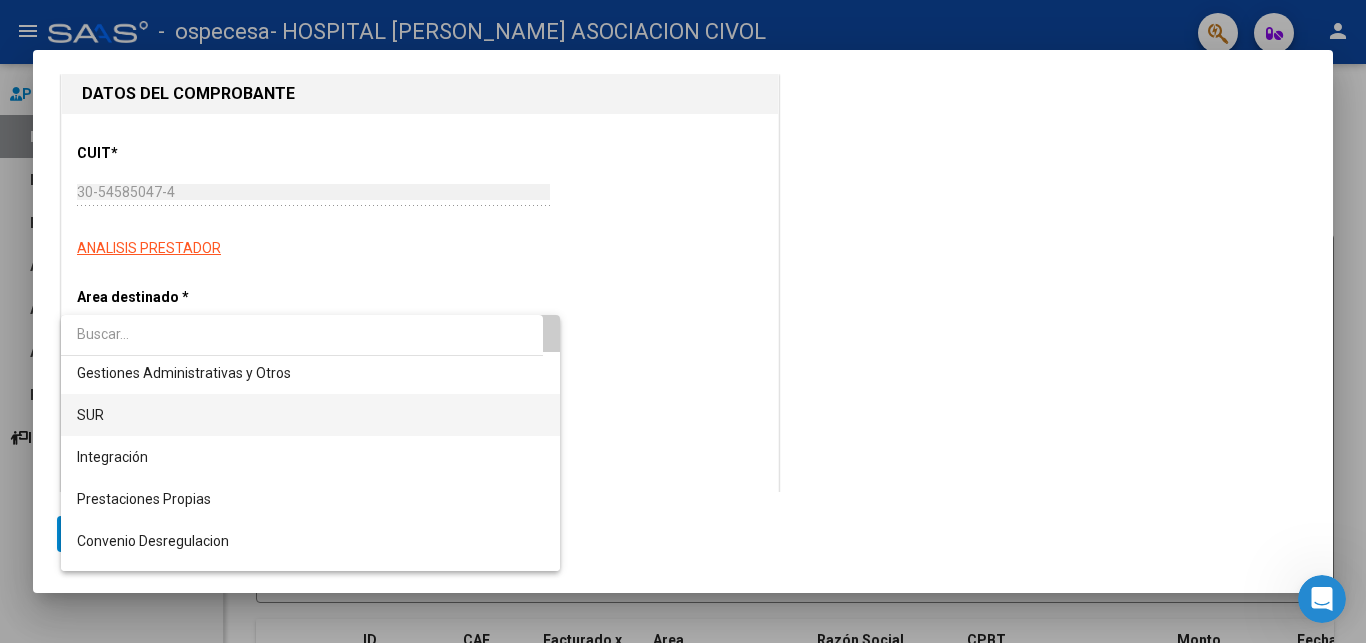 scroll, scrollTop: 0, scrollLeft: 0, axis: both 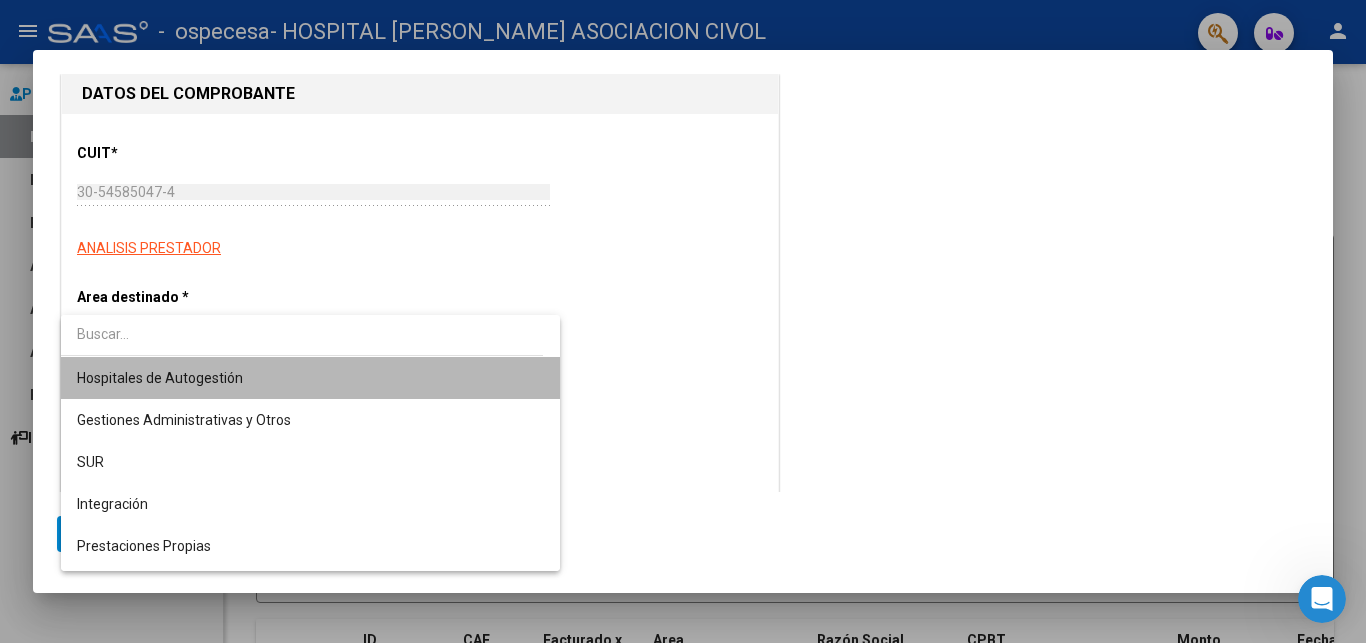 click on "Hospitales de Autogestión" at bounding box center [310, 378] 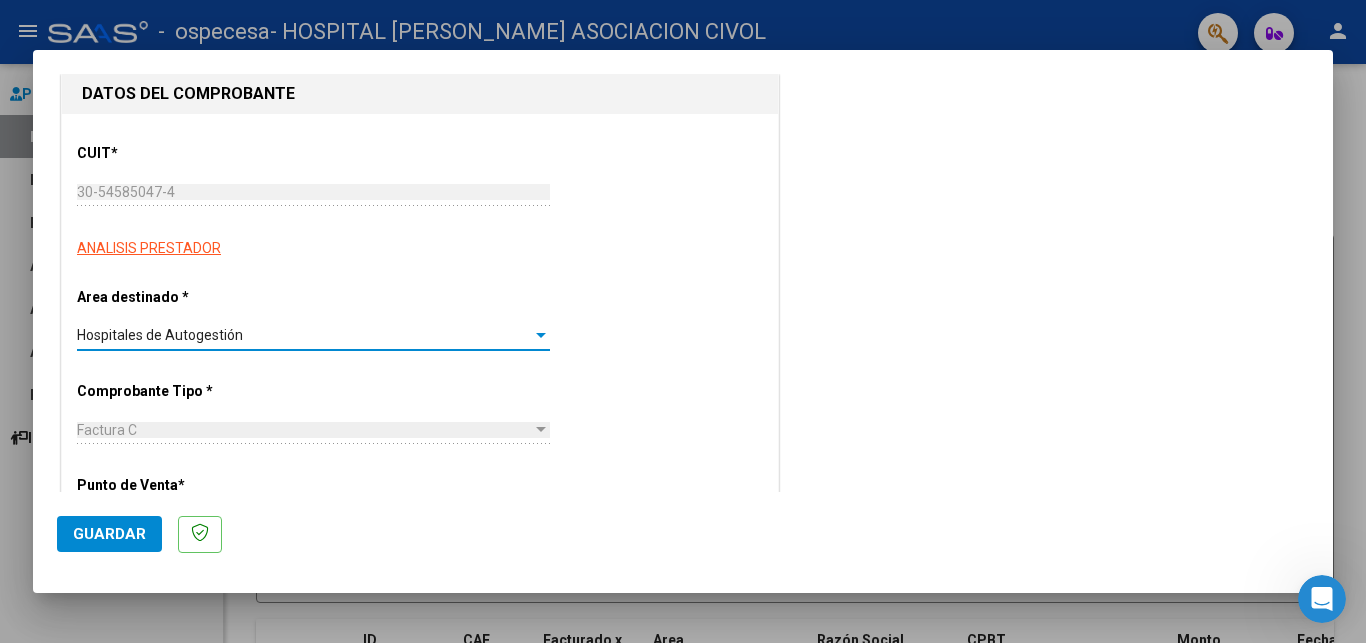 click on "Hospitales de Autogestión" at bounding box center [304, 335] 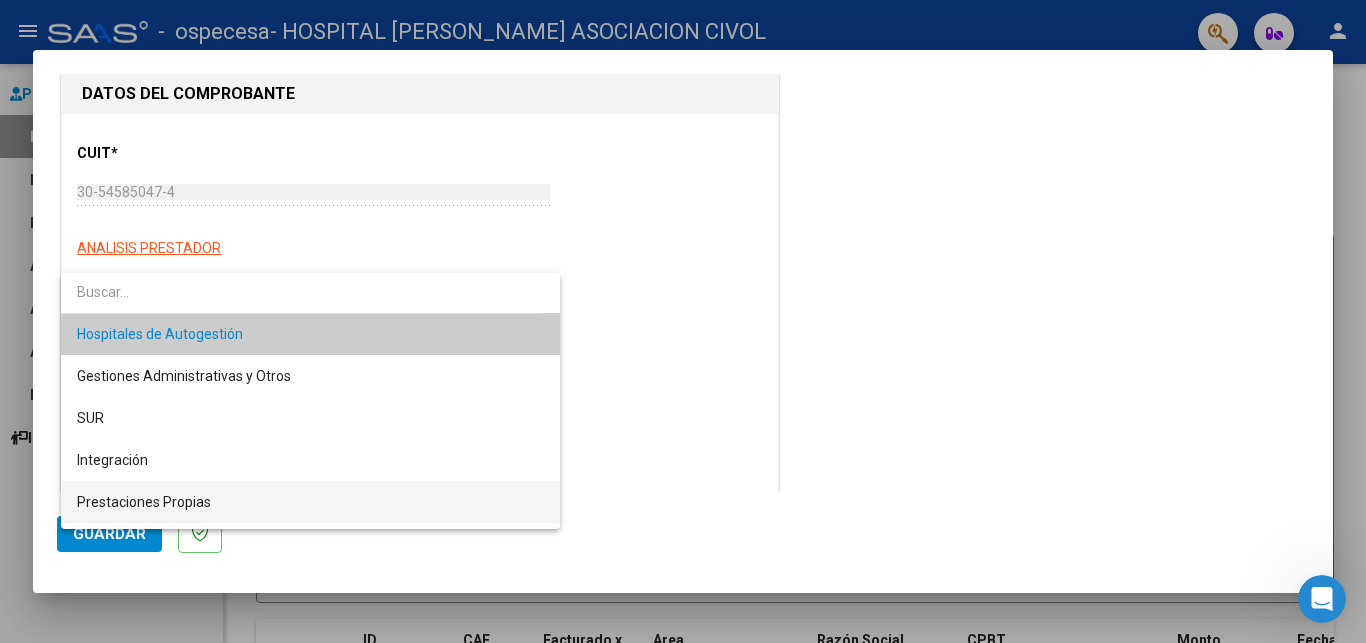 scroll, scrollTop: 0, scrollLeft: 0, axis: both 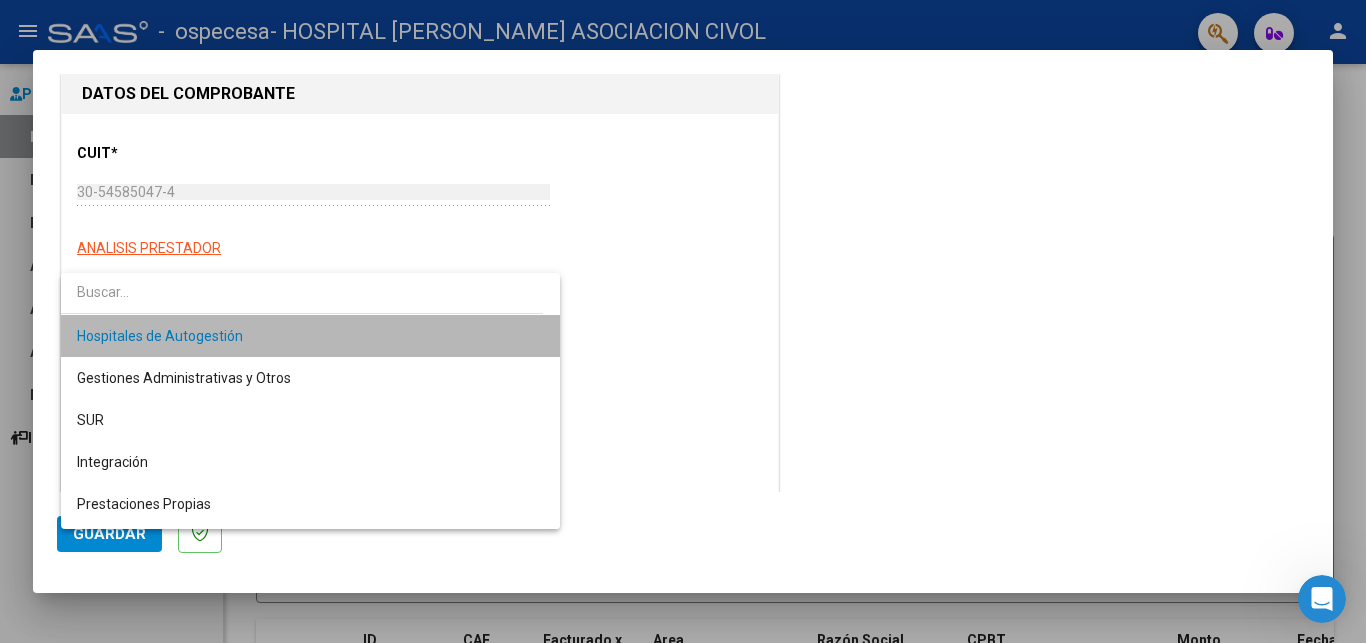 click on "Hospitales de Autogestión" at bounding box center [310, 336] 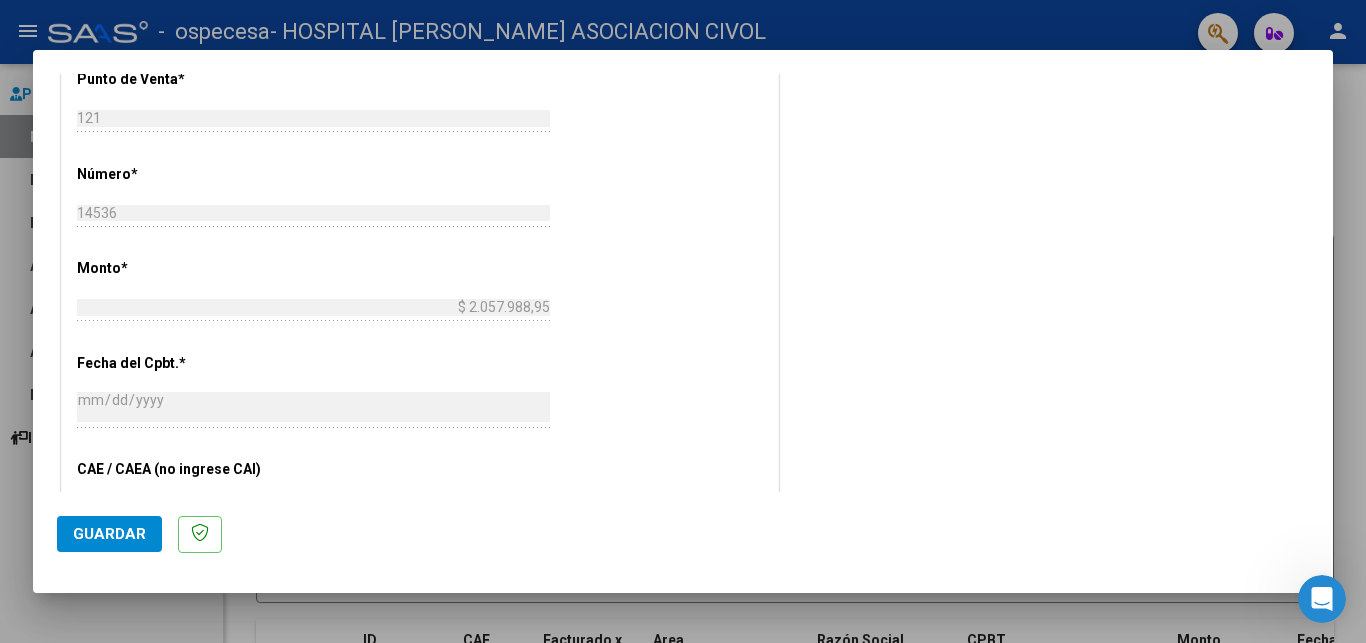 scroll, scrollTop: 612, scrollLeft: 0, axis: vertical 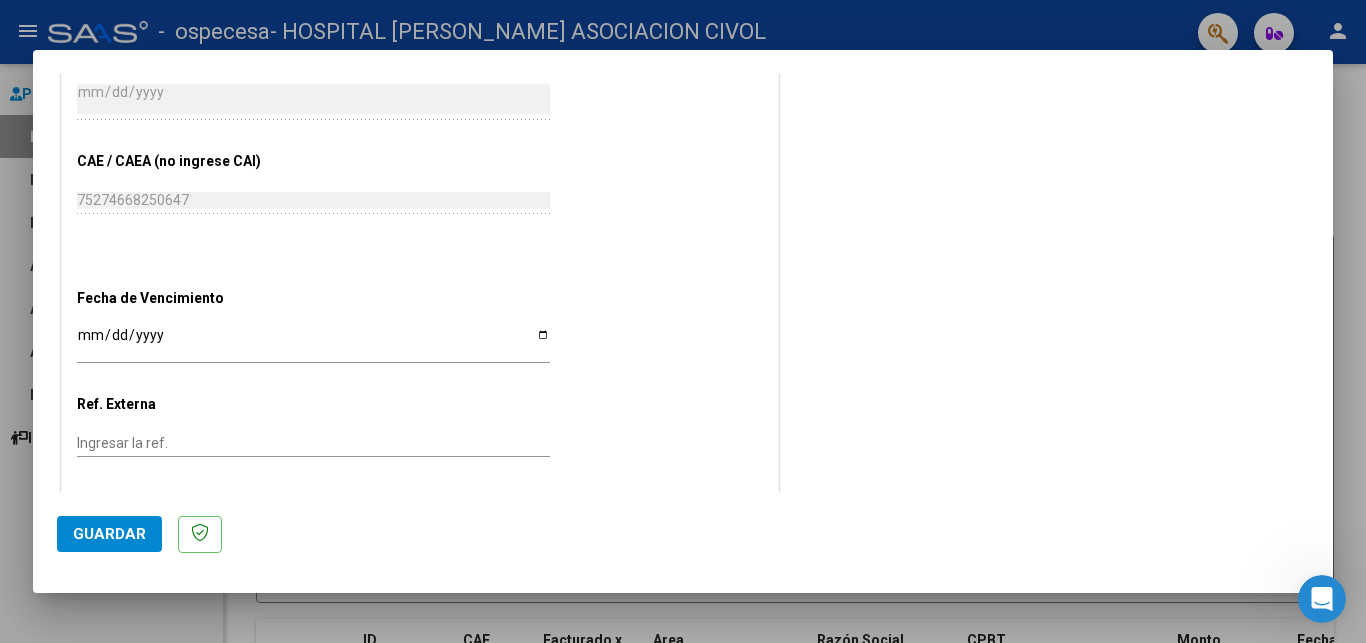 drag, startPoint x: 521, startPoint y: 327, endPoint x: 539, endPoint y: 323, distance: 18.439089 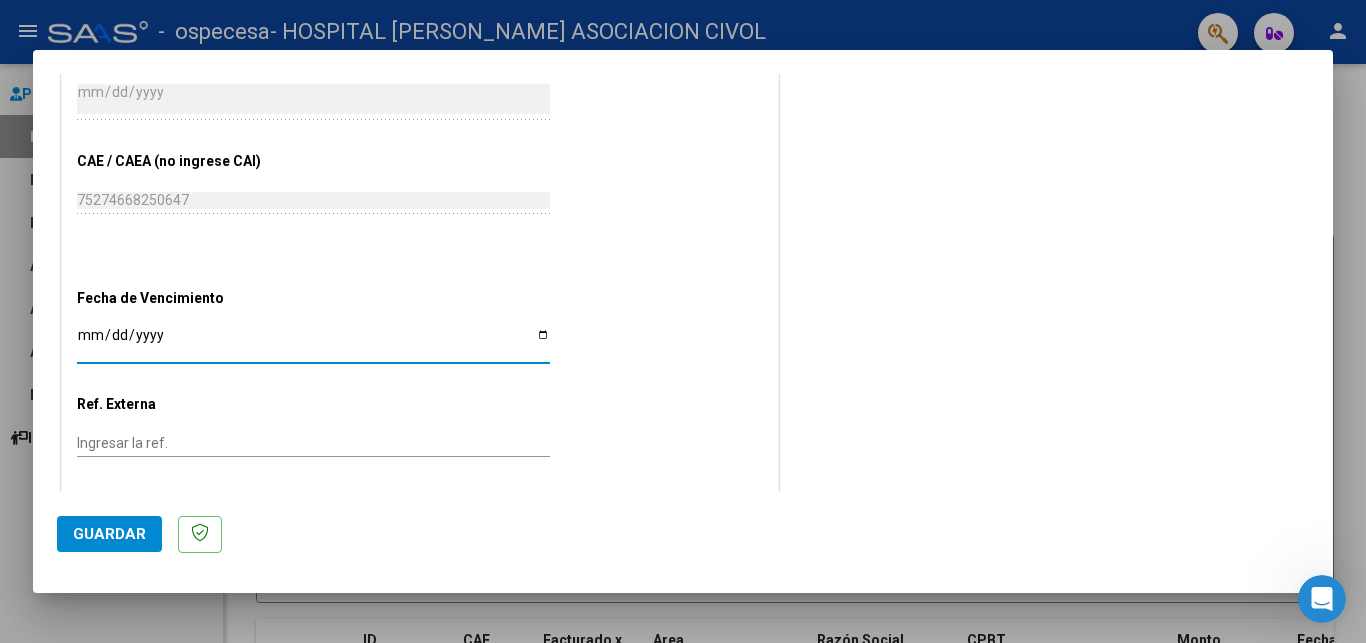 click on "Ingresar la fecha" at bounding box center [313, 342] 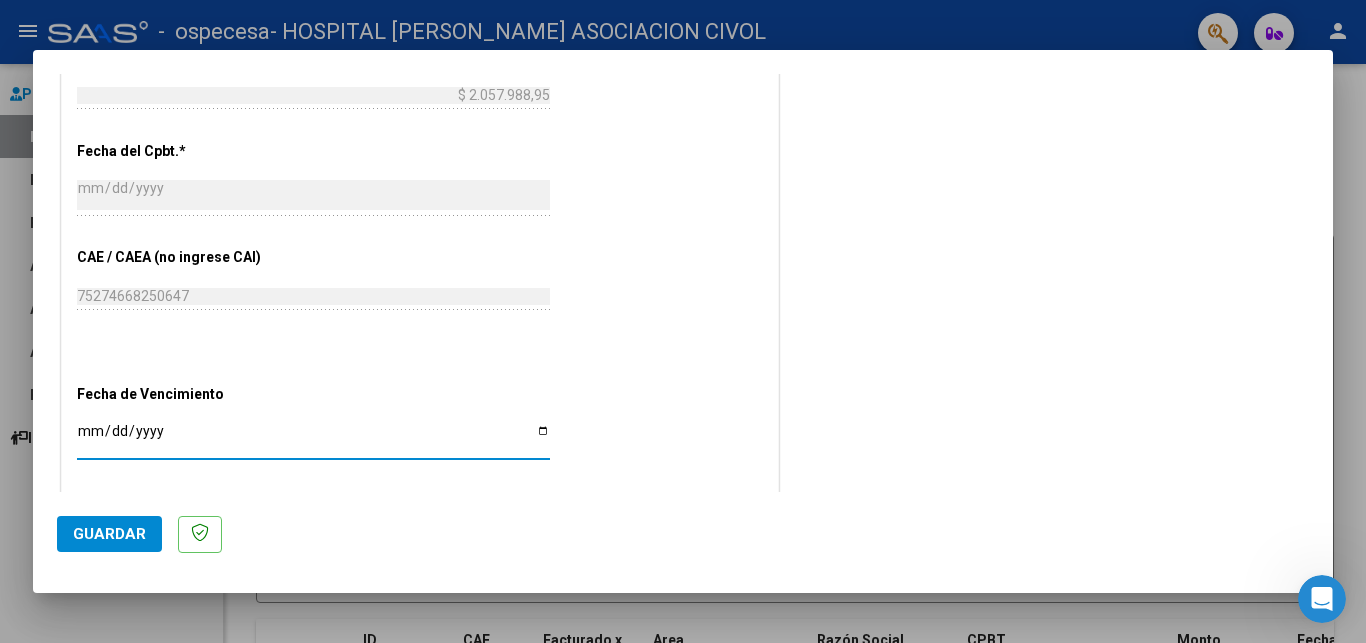 scroll, scrollTop: 788, scrollLeft: 0, axis: vertical 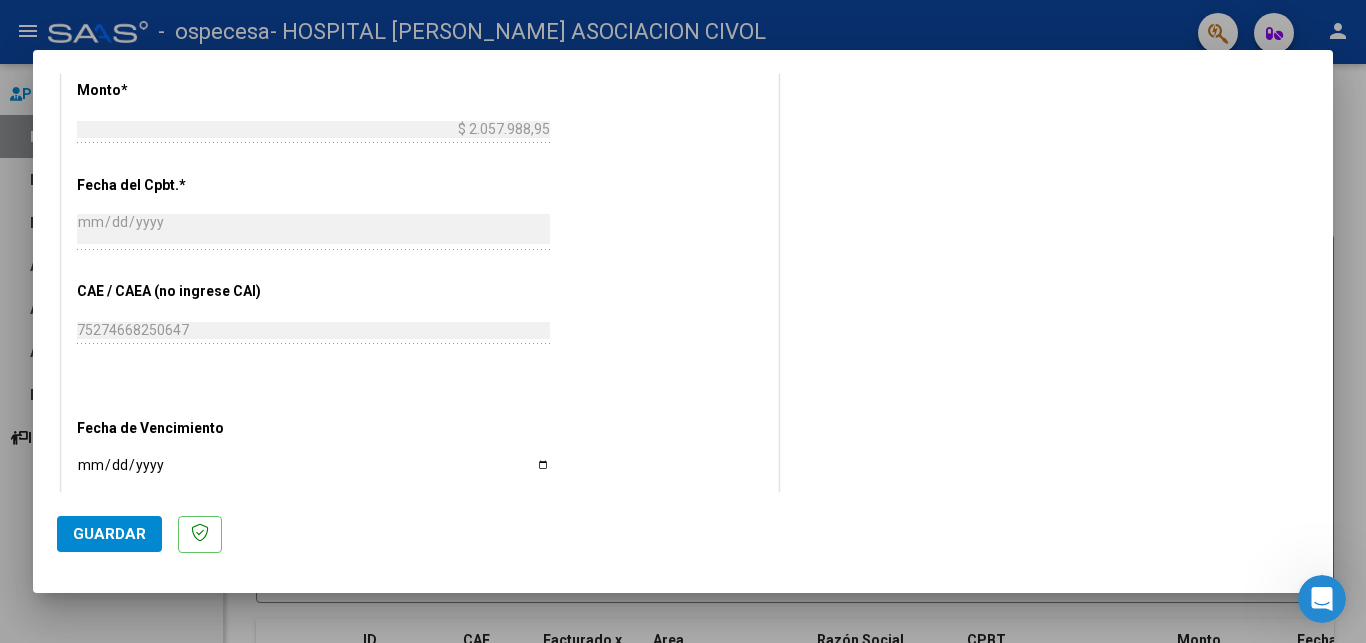 click on "[DATE]" at bounding box center [313, 472] 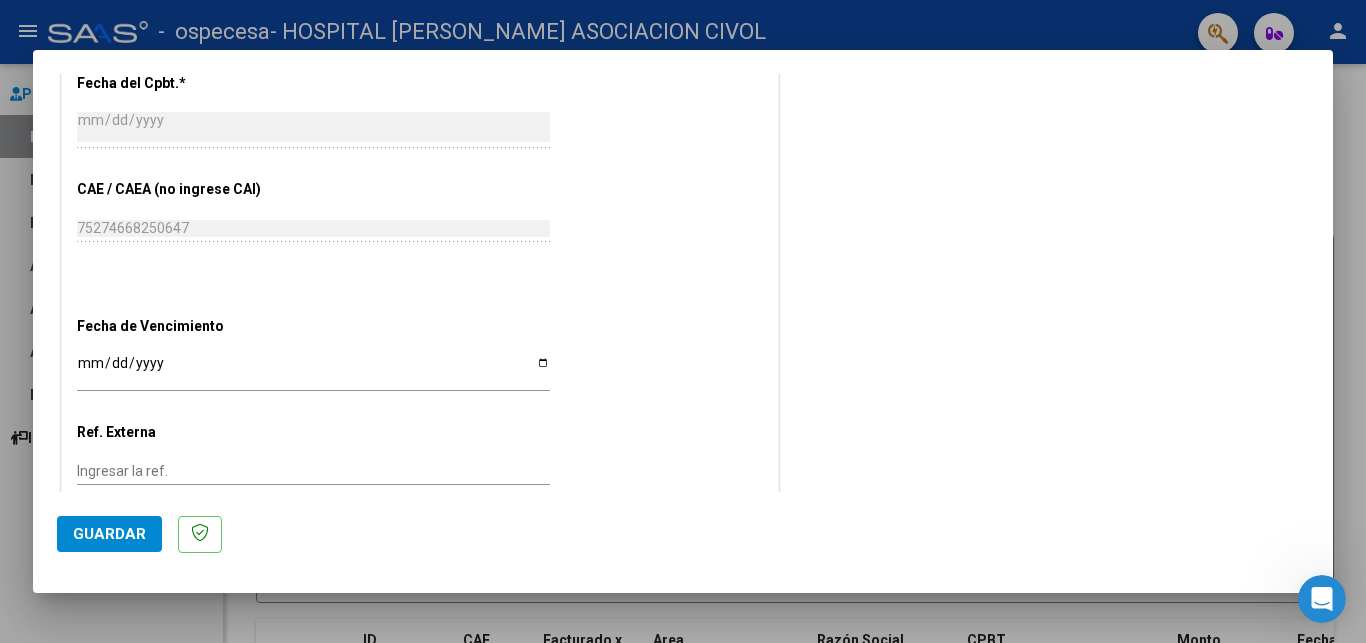 scroll, scrollTop: 992, scrollLeft: 0, axis: vertical 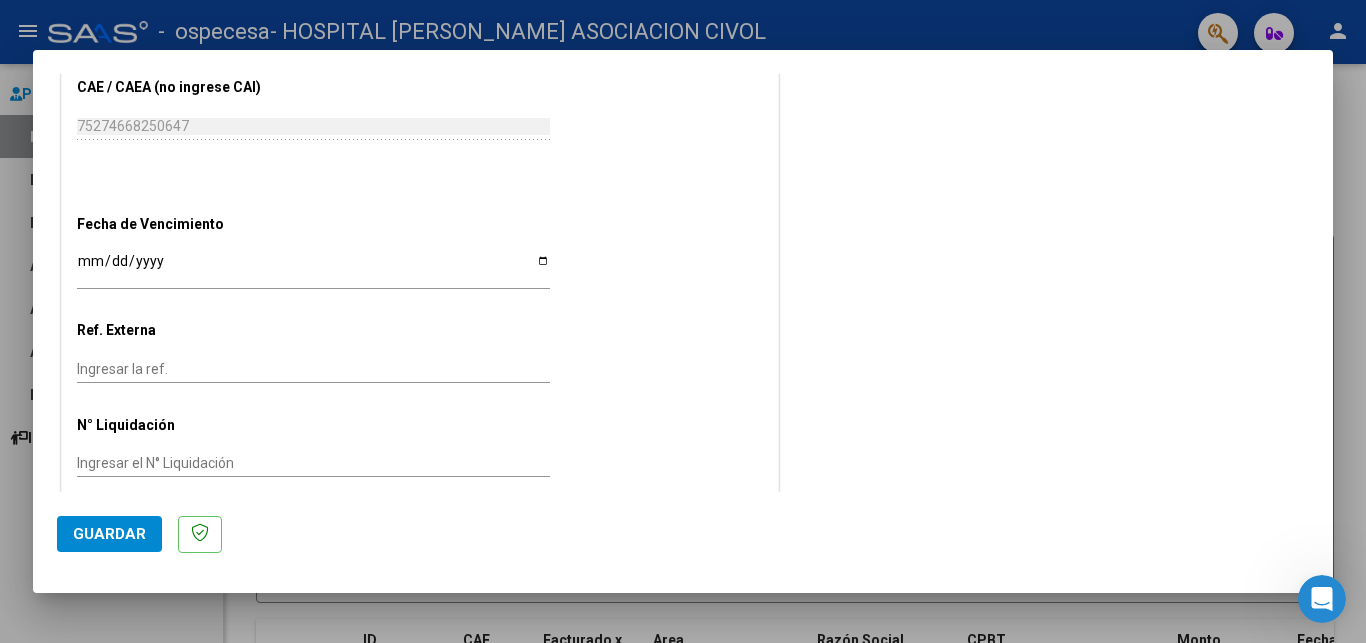 click on "Guardar" 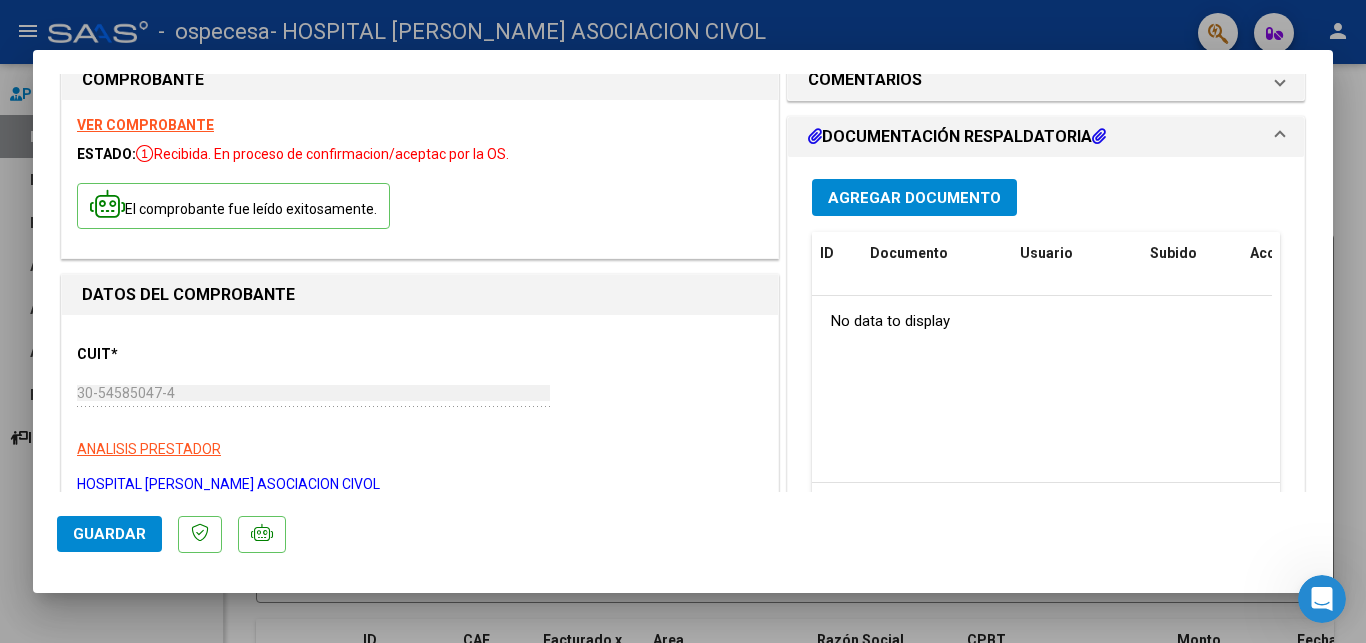 scroll, scrollTop: 0, scrollLeft: 0, axis: both 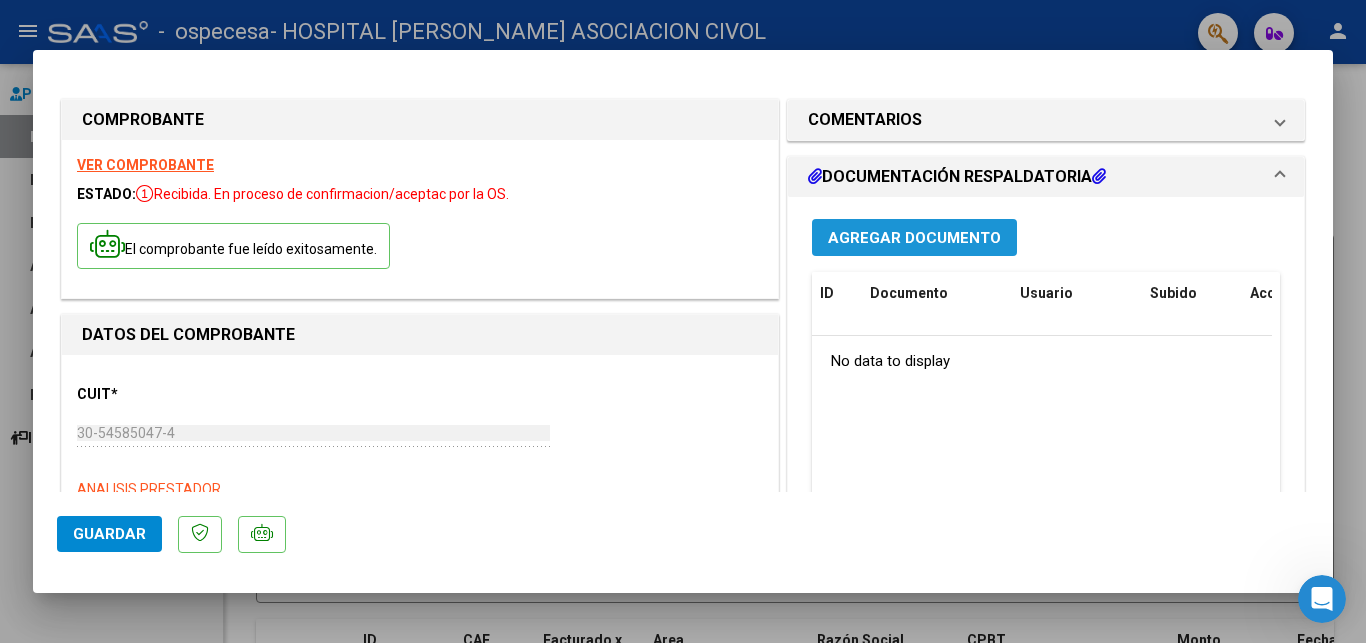 click on "Agregar Documento" at bounding box center (914, 238) 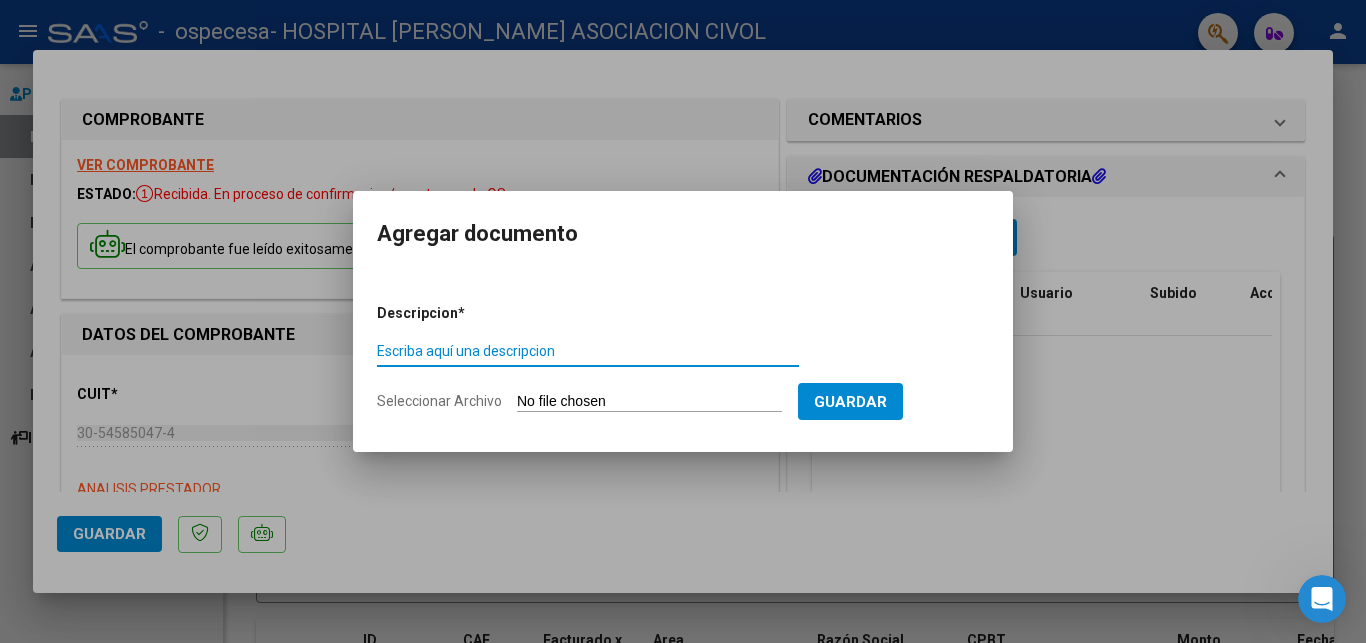 click on "Escriba aquí una descripcion" at bounding box center [588, 351] 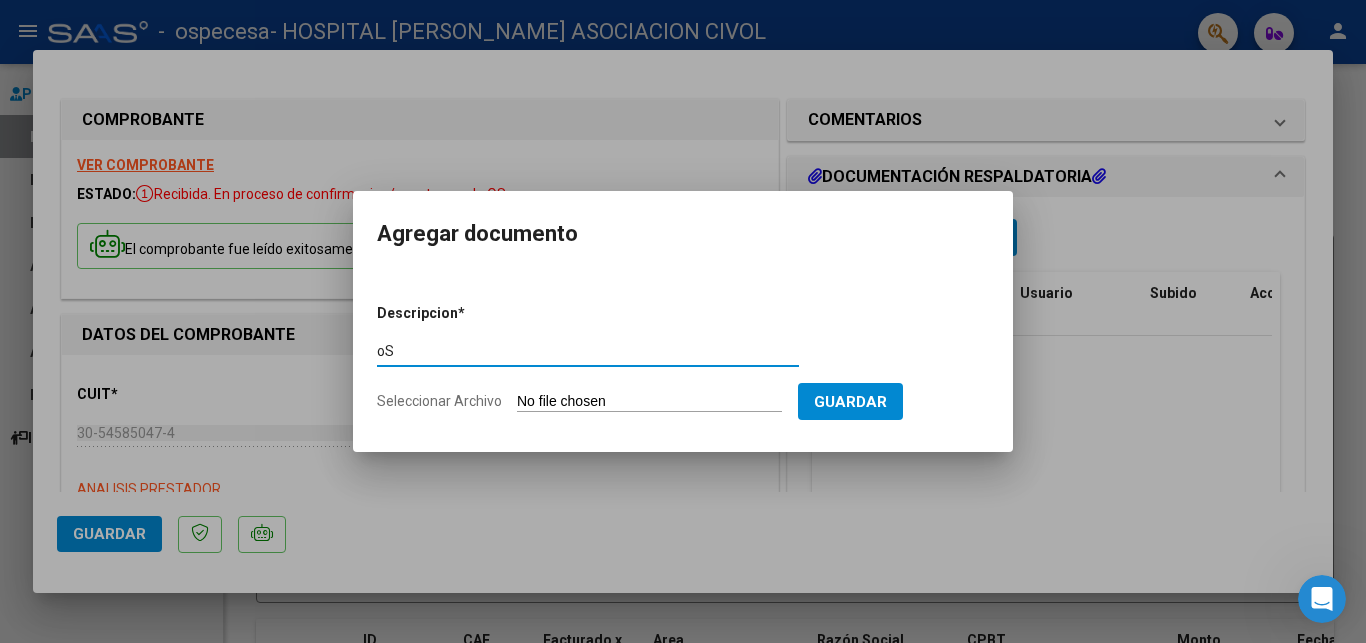 type on "o" 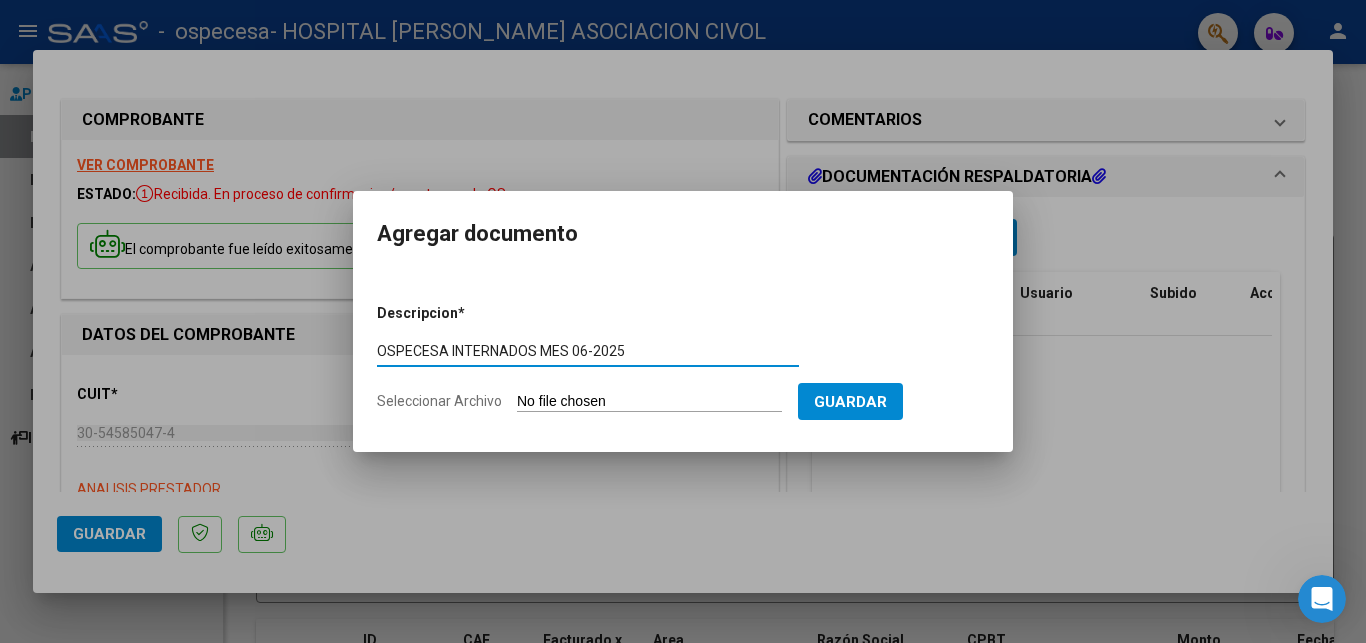 drag, startPoint x: 377, startPoint y: 352, endPoint x: 655, endPoint y: 354, distance: 278.0072 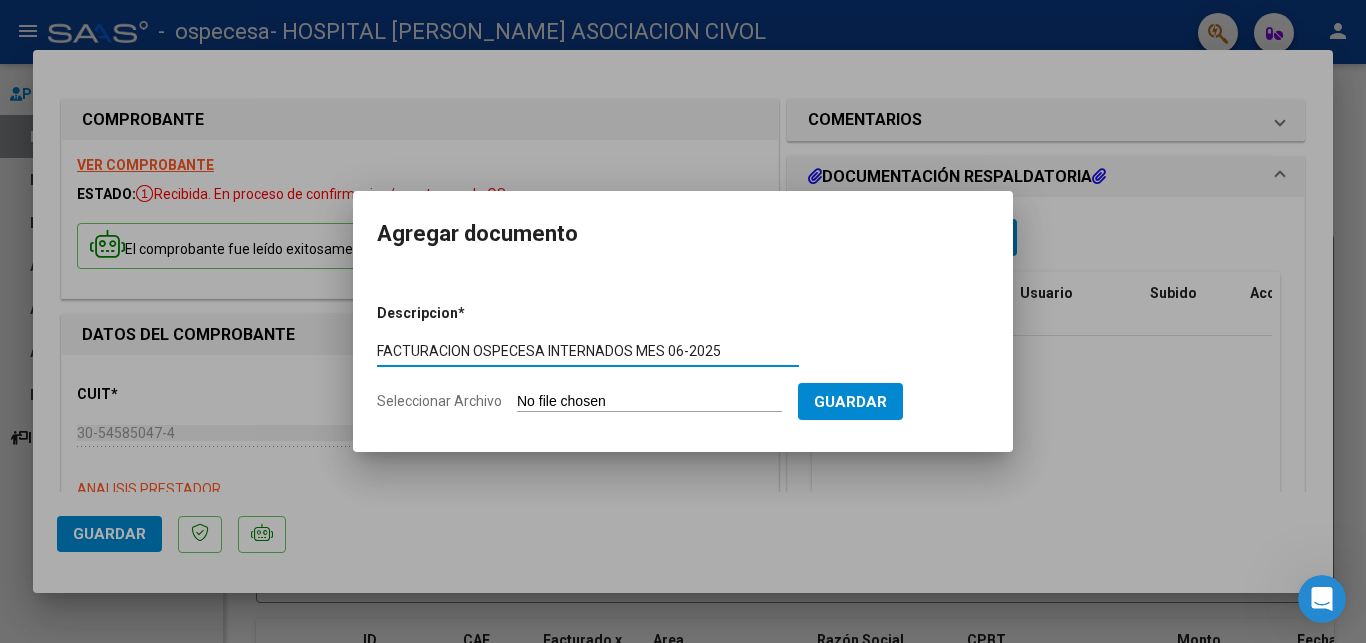 drag, startPoint x: 377, startPoint y: 352, endPoint x: 751, endPoint y: 333, distance: 374.4823 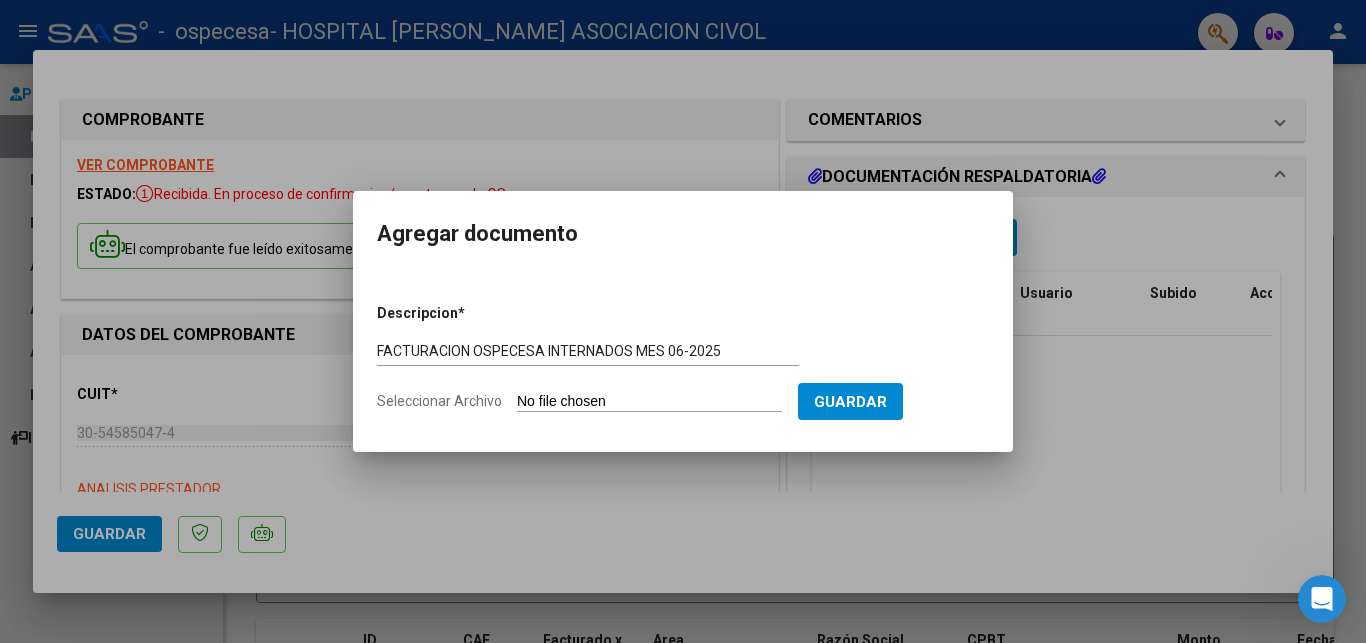 type on "C:\fakepath\FACTURA_C_0121_00014536_DetalleComprobante.pdf" 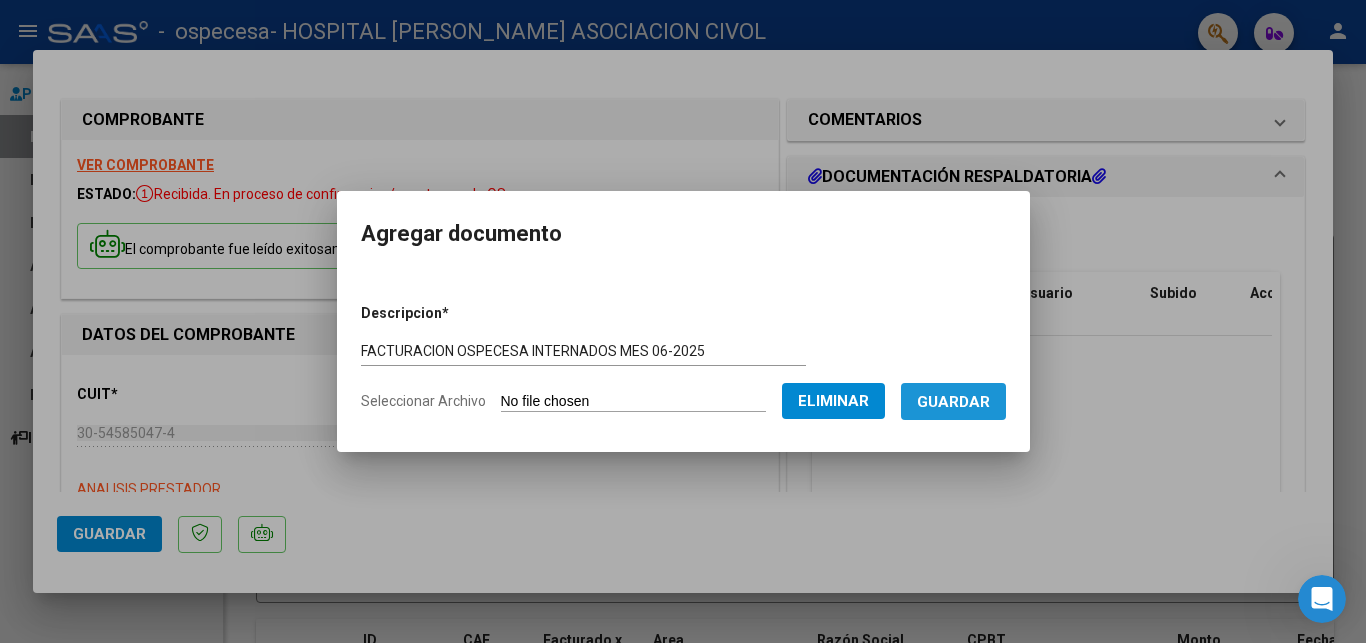 click on "Guardar" at bounding box center (953, 402) 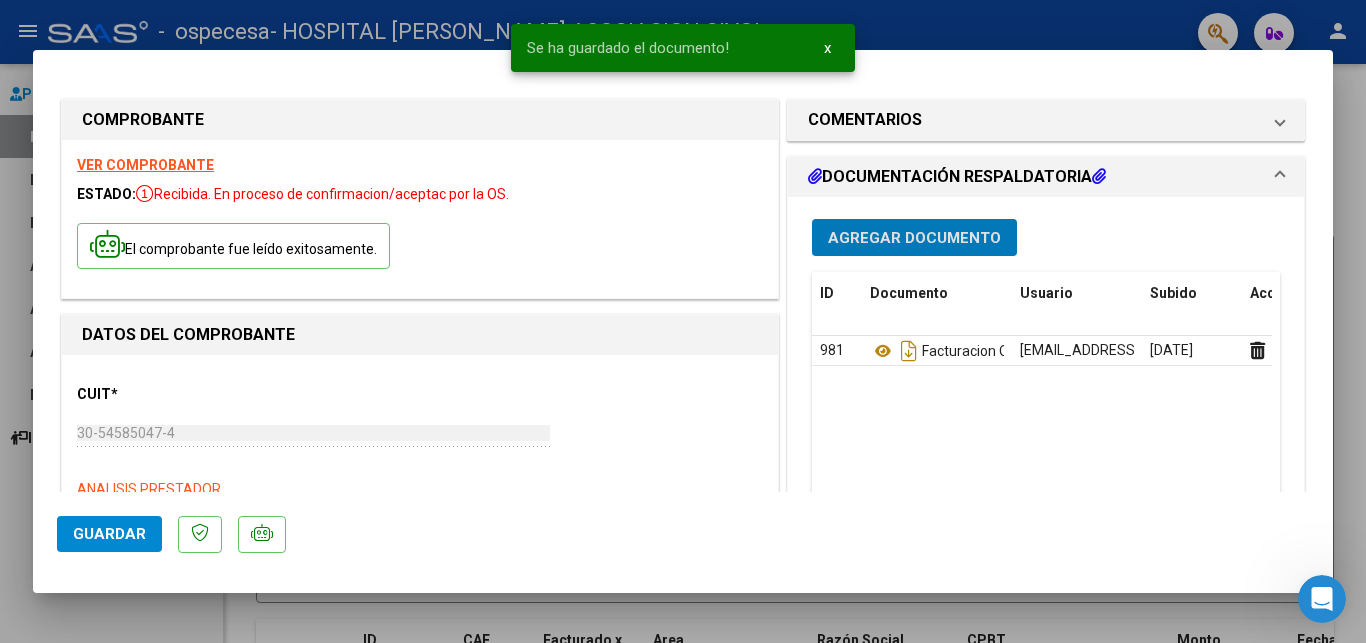 click on "Agregar Documento" at bounding box center [914, 238] 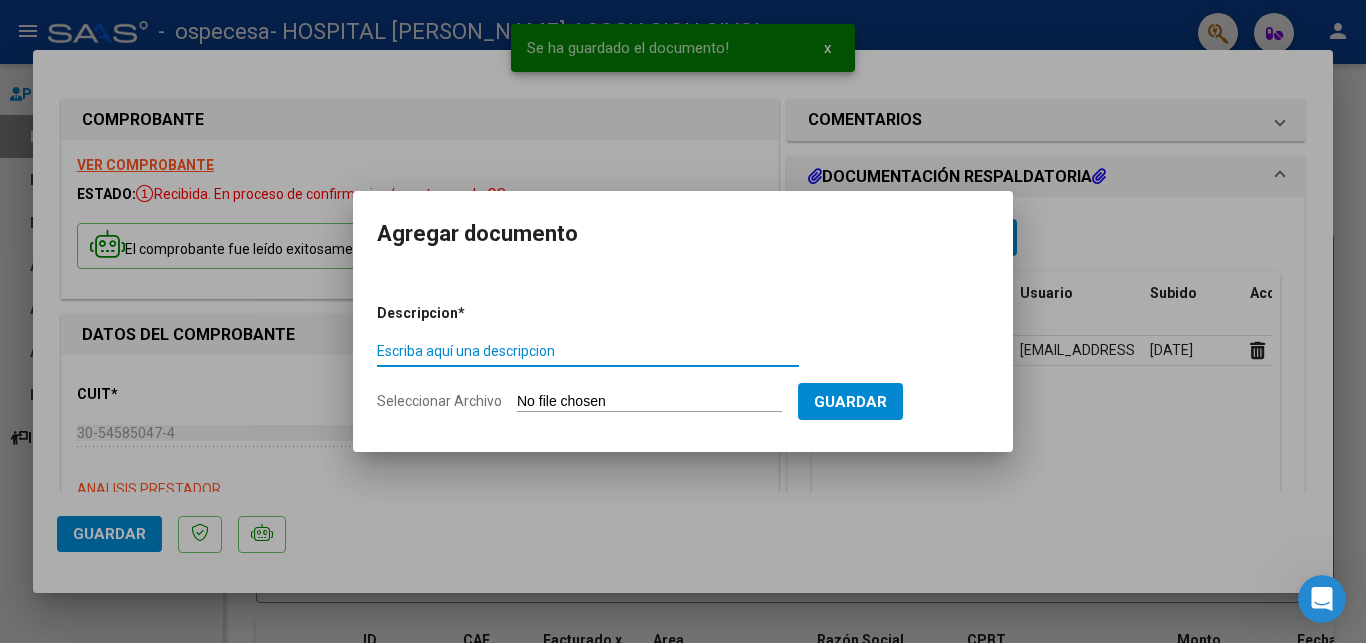 paste on "FACTURACION OSPECESA INTERNADOS MES 06-2025" 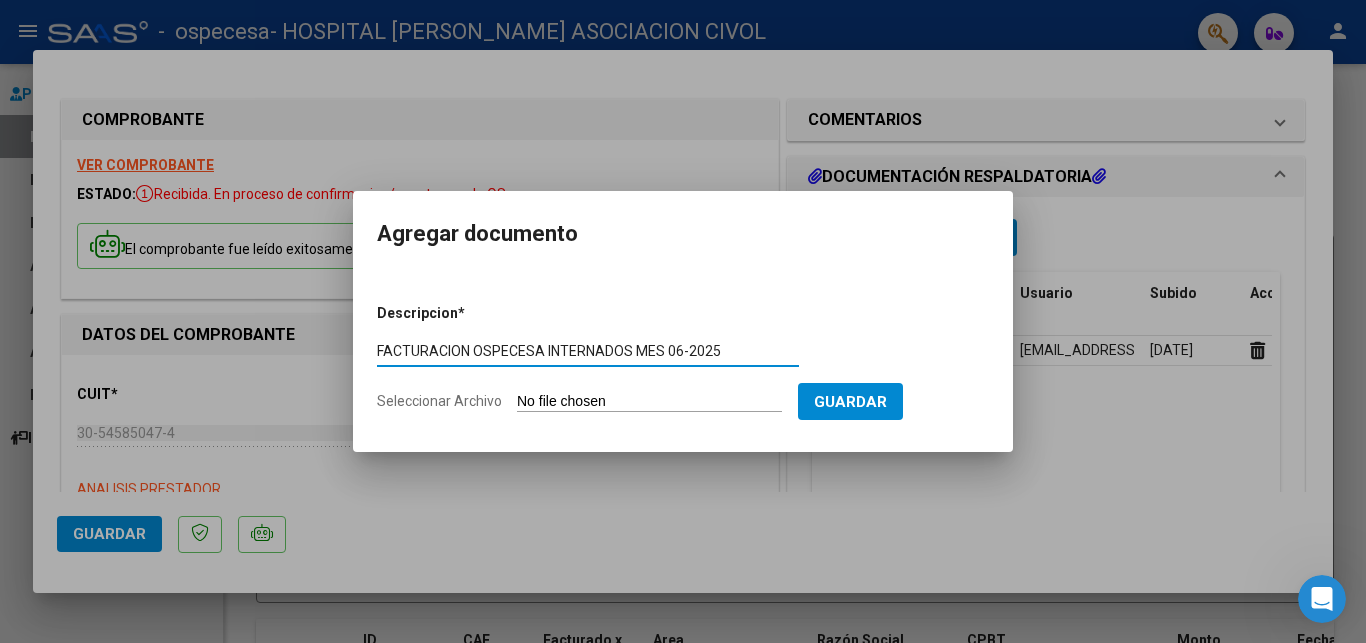 type on "FACTURACION OSPECESA INTERNADOS MES 06-2025" 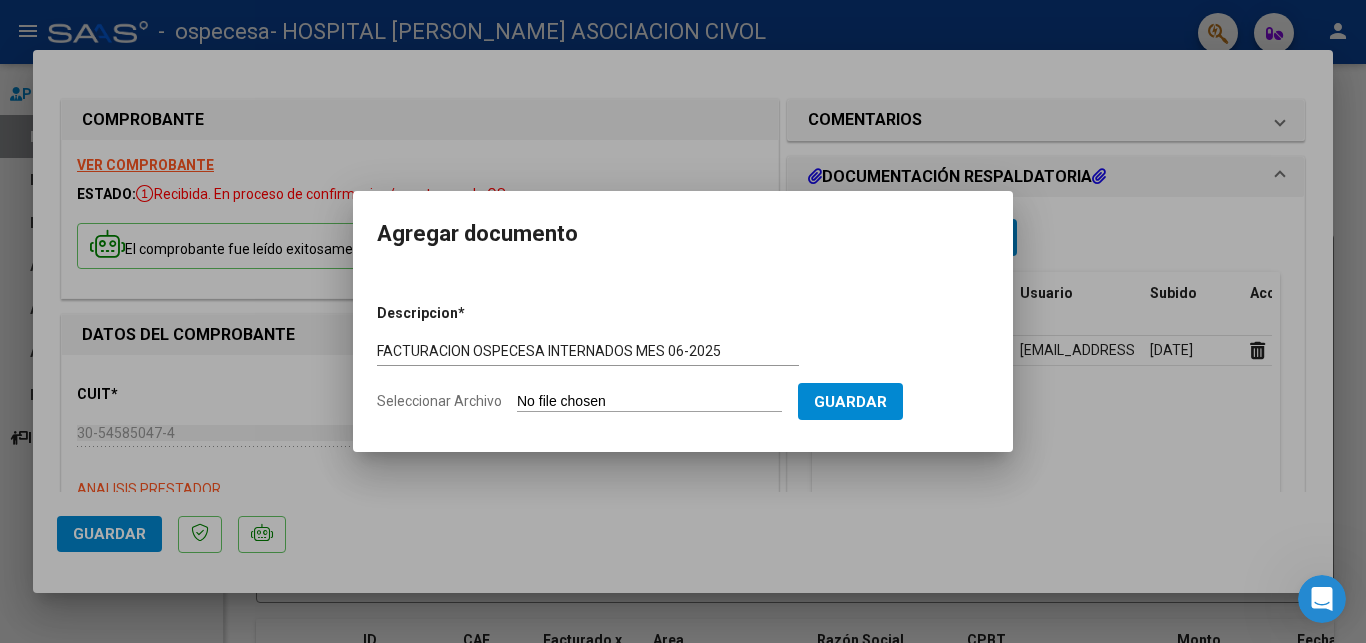 click on "Seleccionar Archivo" at bounding box center (649, 402) 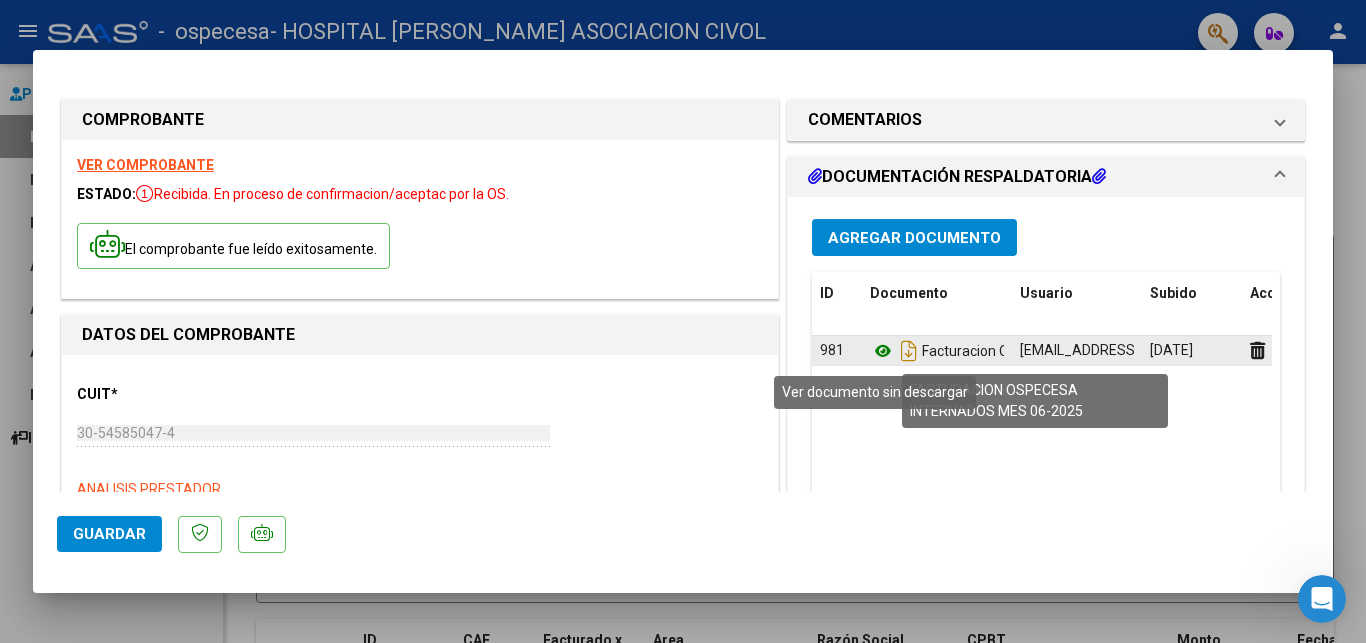 click 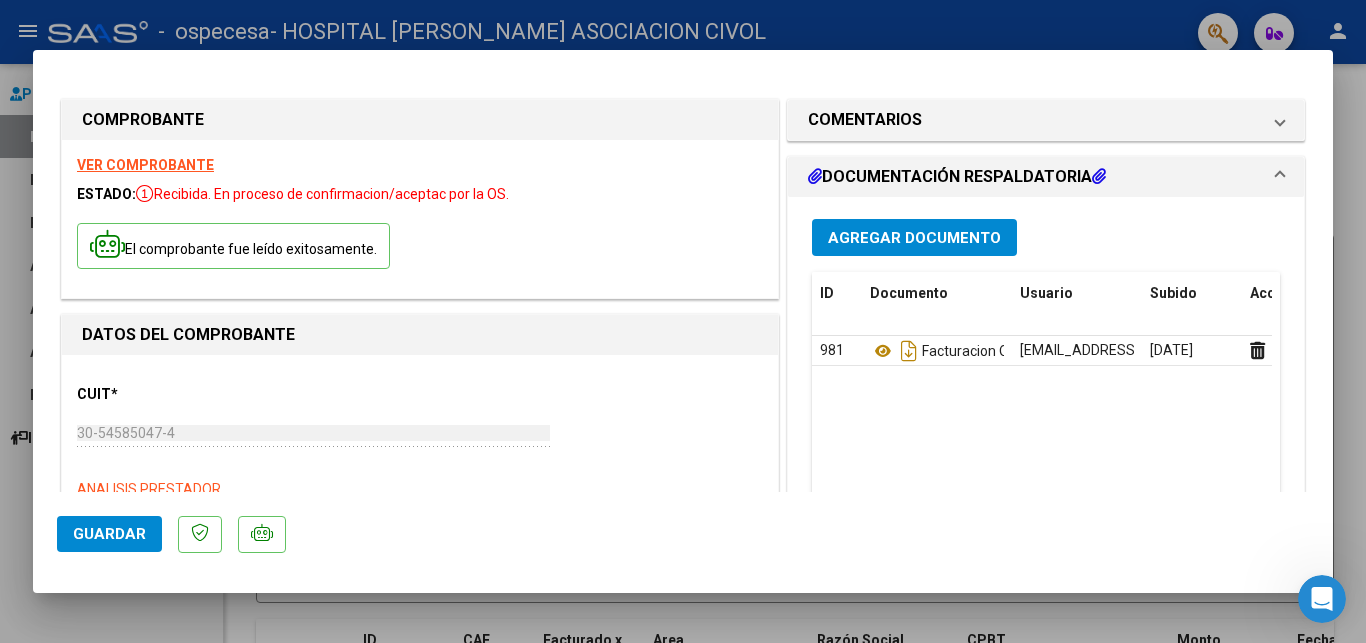 click on "Agregar Documento" at bounding box center (914, 238) 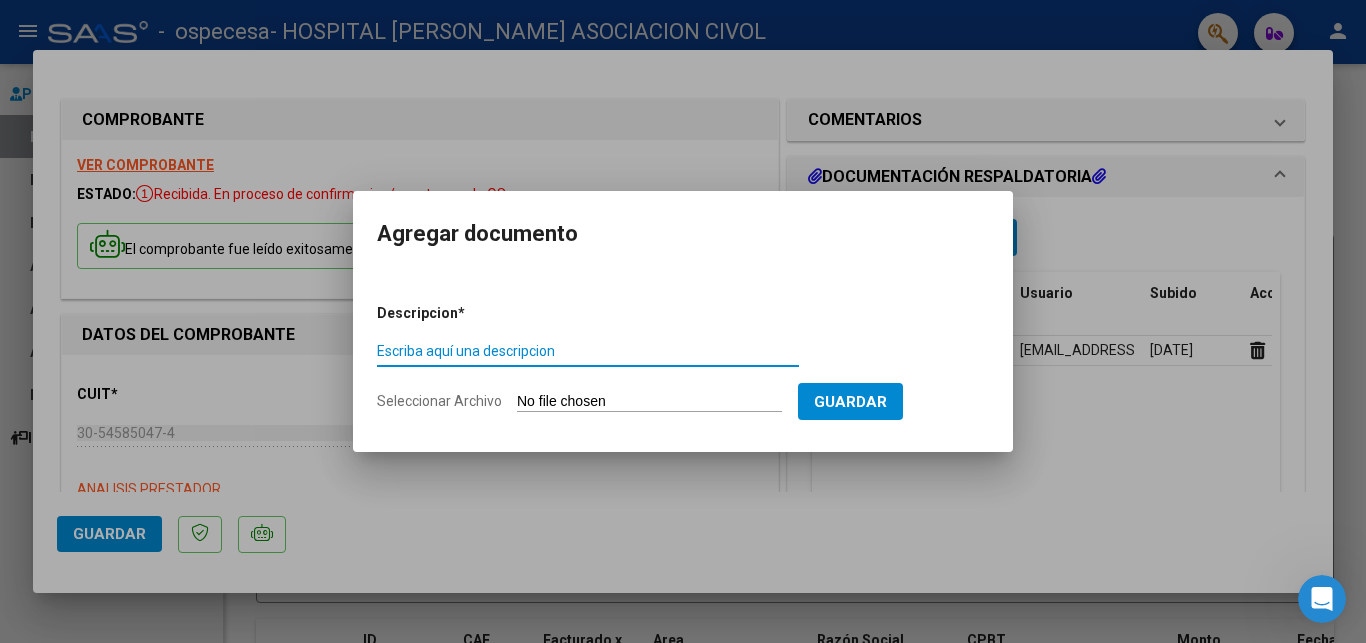 click on "Escriba aquí una descripcion" at bounding box center [588, 351] 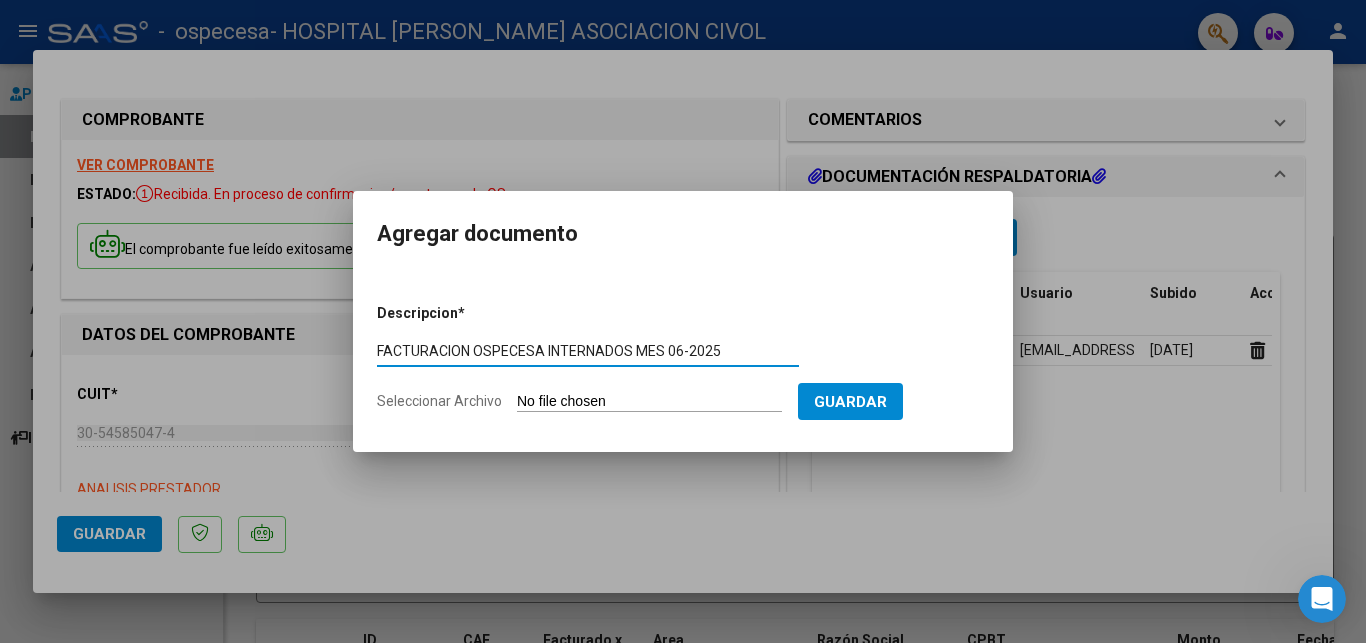 type on "FACTURACION OSPECESA INTERNADOS MES 06-2025" 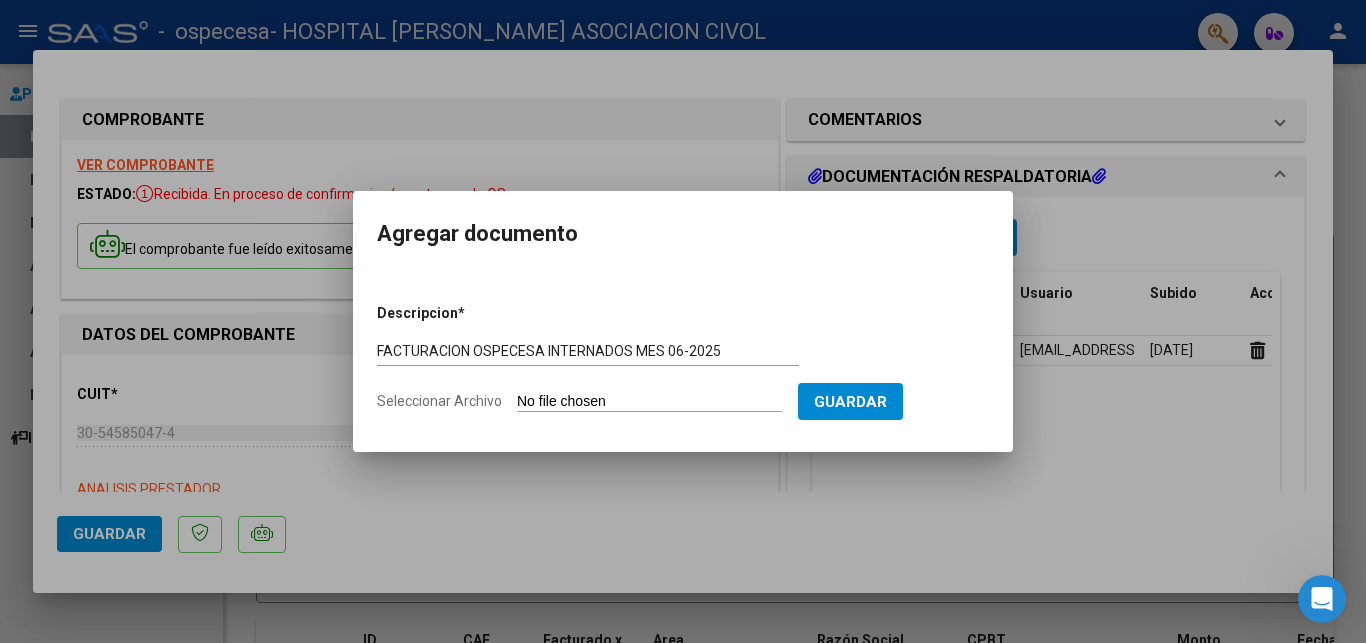 click on "Seleccionar Archivo" at bounding box center (649, 402) 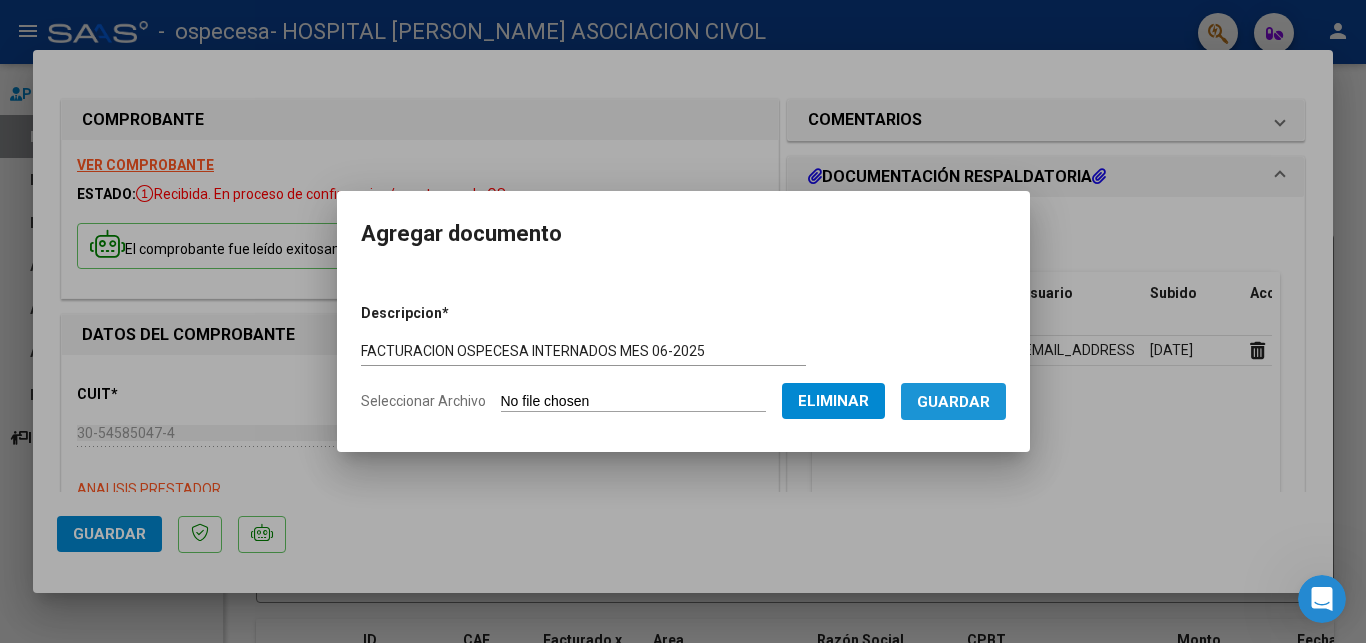click on "Guardar" at bounding box center [953, 402] 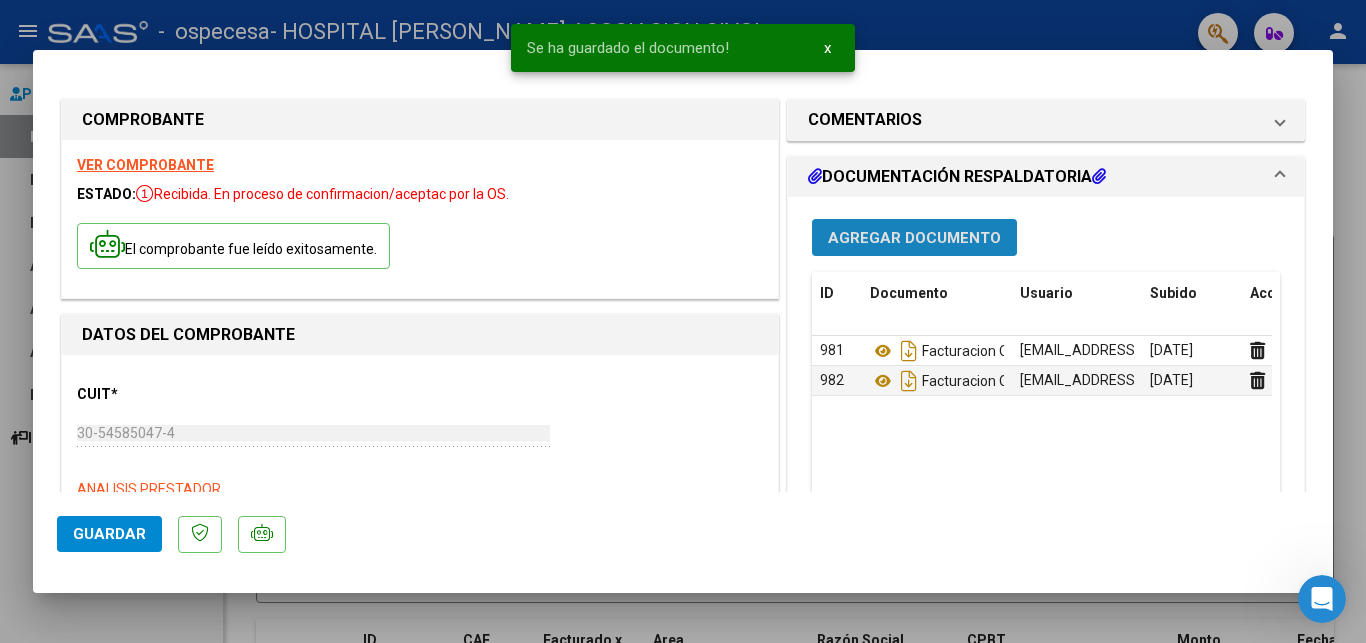 click on "Agregar Documento" at bounding box center [914, 238] 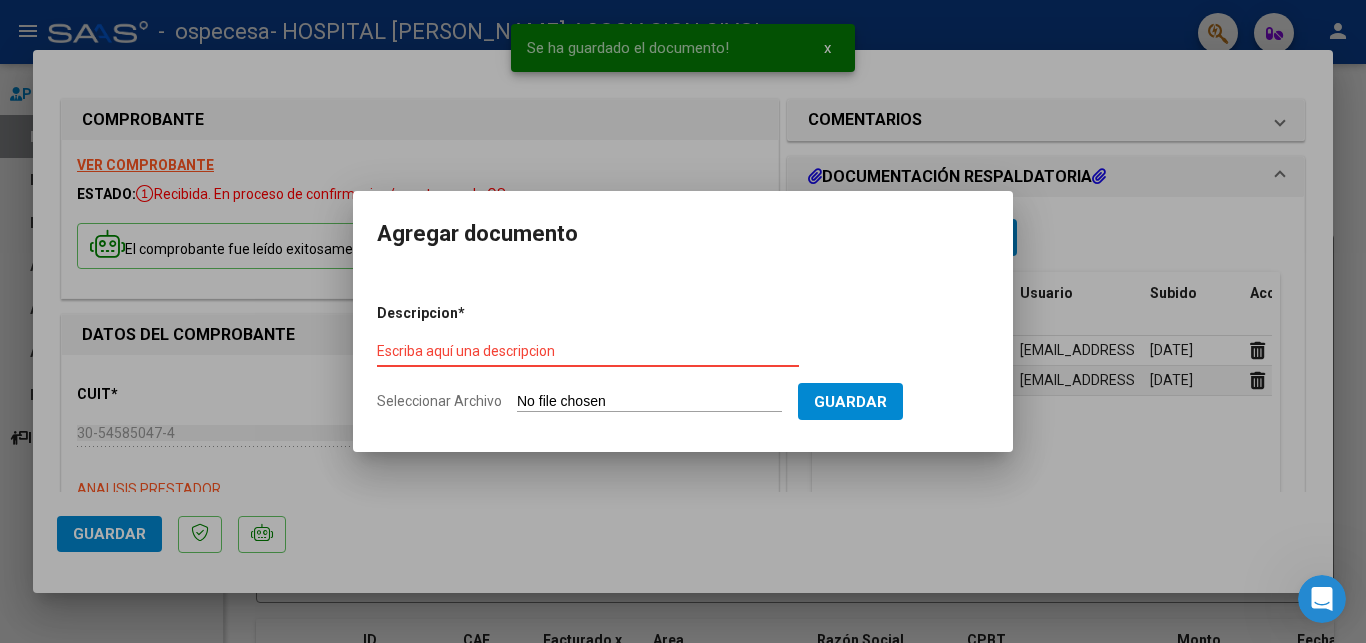paste on "FACTURACION OSPECESA INTERNADOS MES 06-2025" 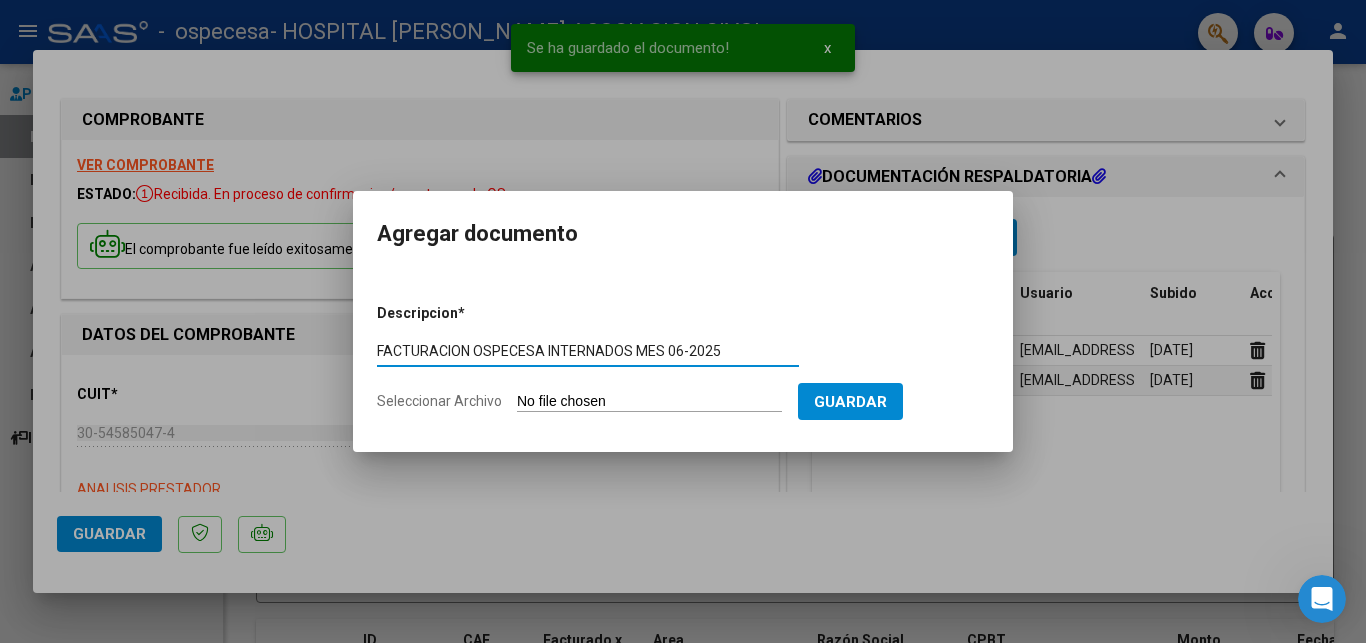 type on "FACTURACION OSPECESA INTERNADOS MES 06-2025" 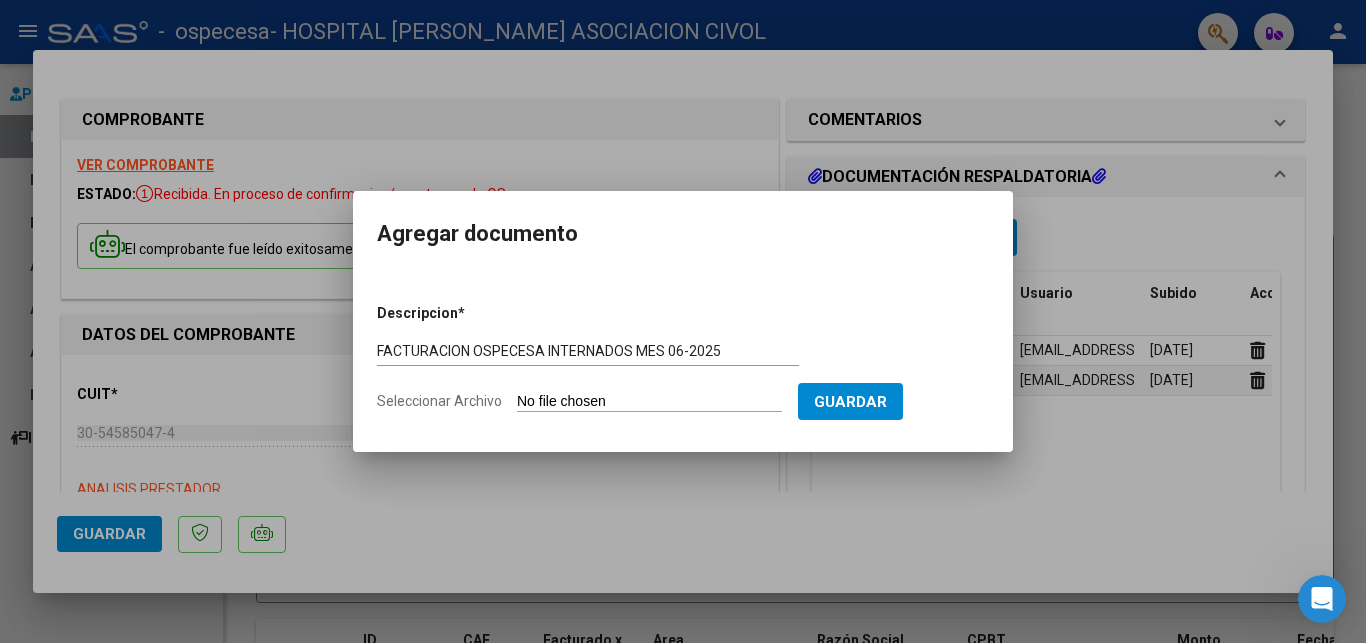 type on "C:\fakepath\CARO [PERSON_NAME] DNI 37019543.pdf" 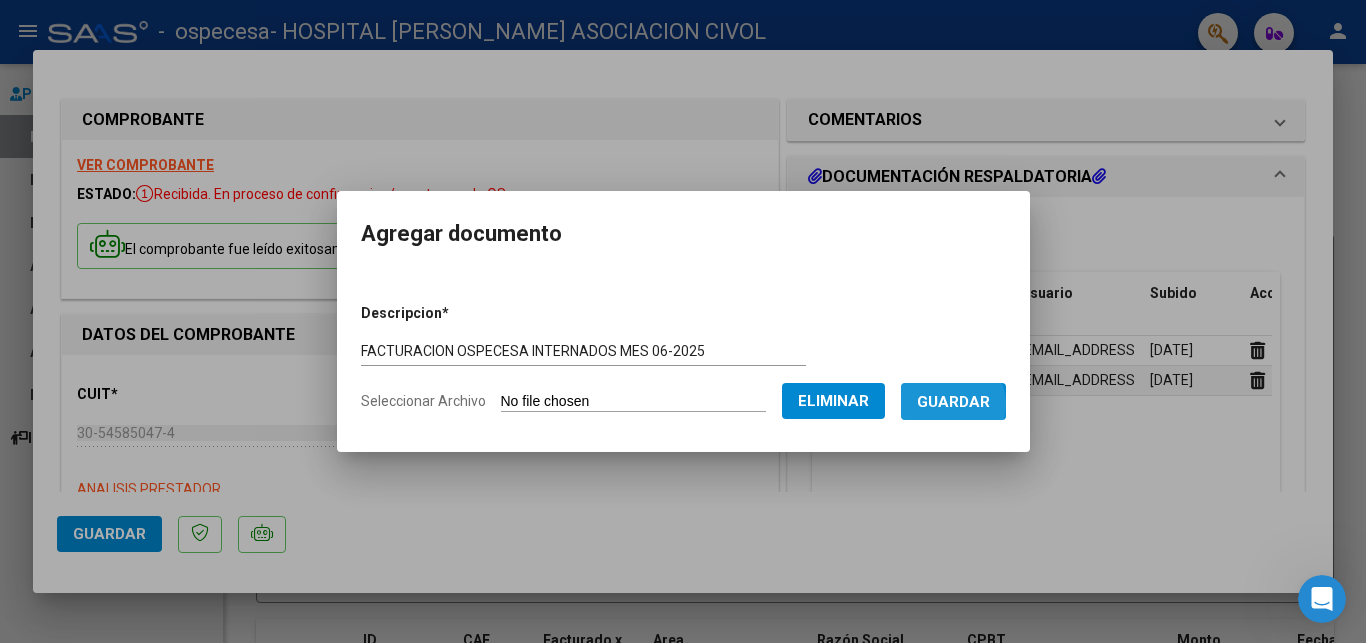 click on "Guardar" at bounding box center (953, 402) 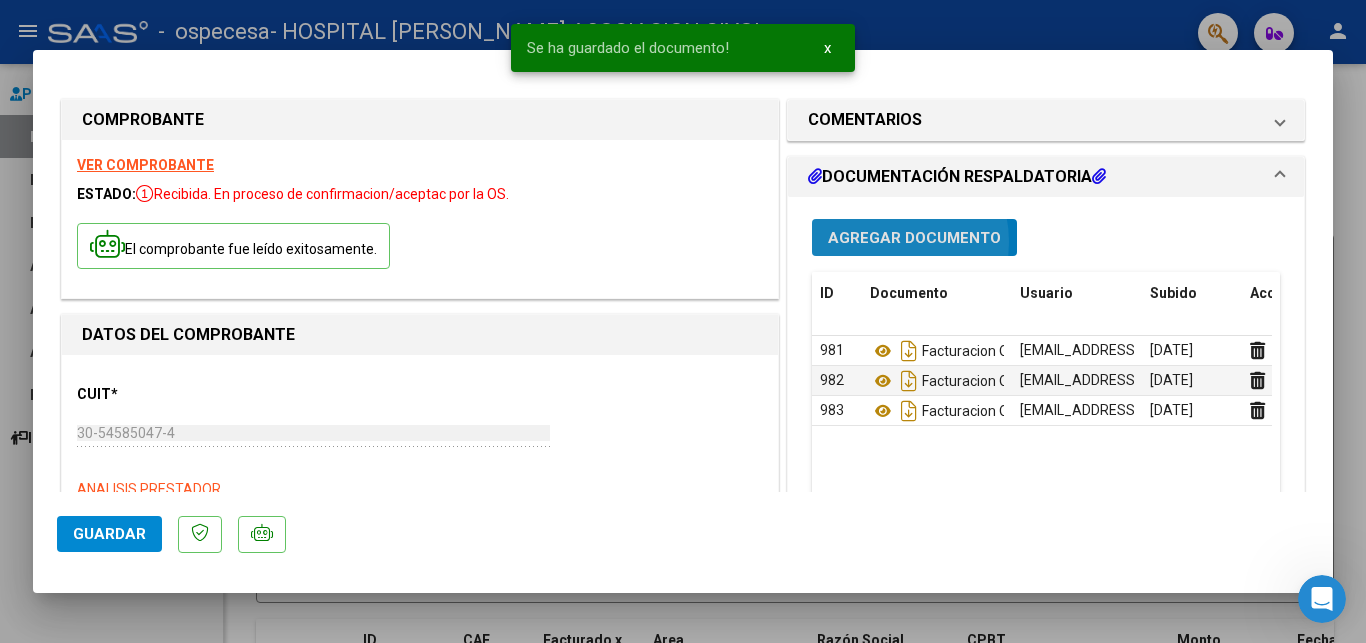 click on "Agregar Documento" at bounding box center (914, 238) 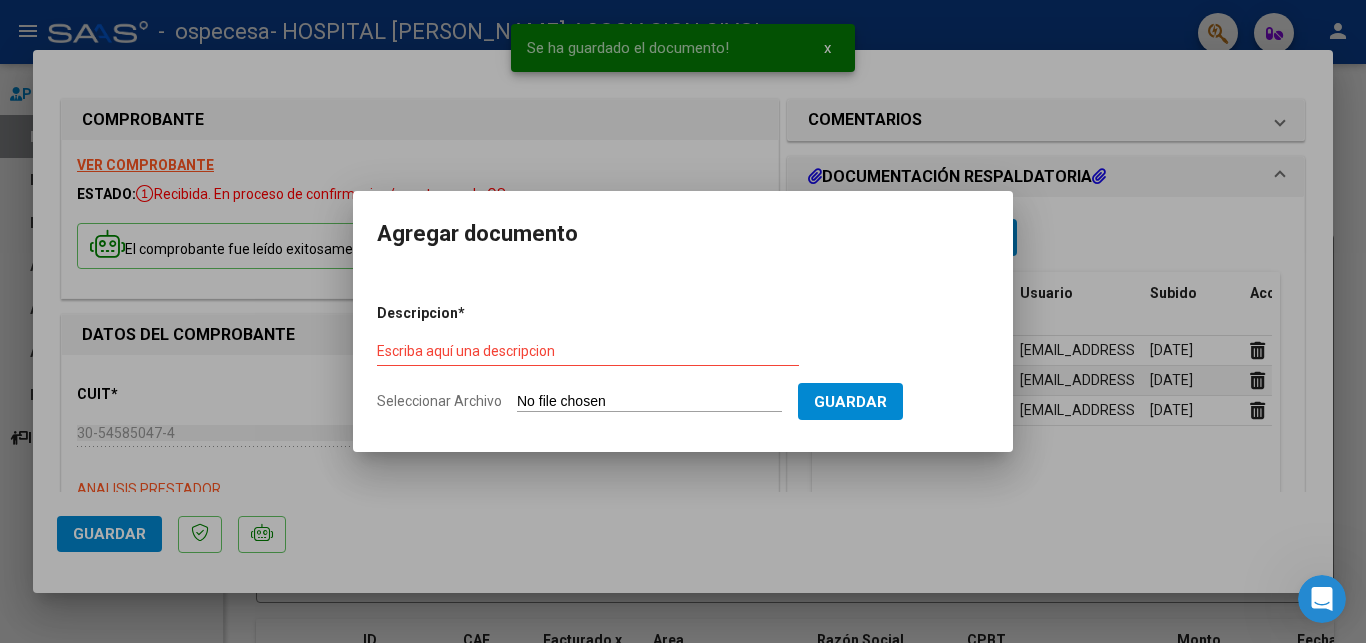 click on "Escriba aquí una descripcion" at bounding box center [588, 352] 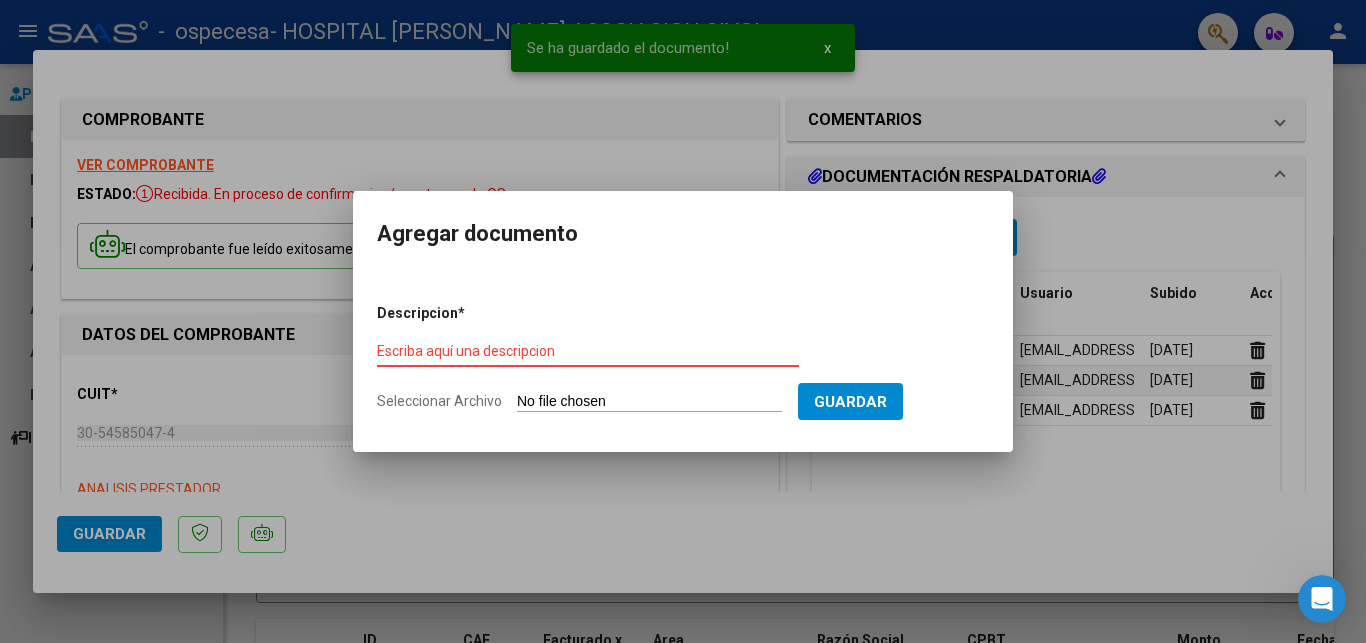 click on "Escriba aquí una descripcion" at bounding box center (588, 351) 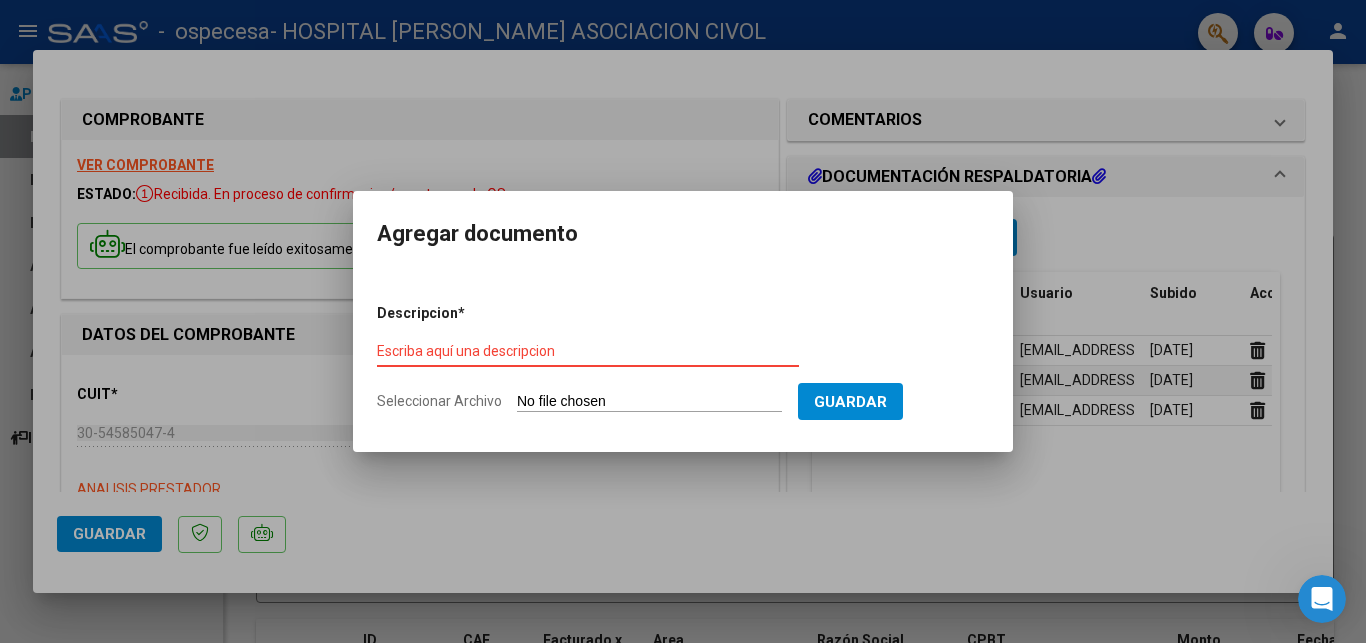 paste on "FACTURACION OSPECESA INTERNADOS MES 06-2025" 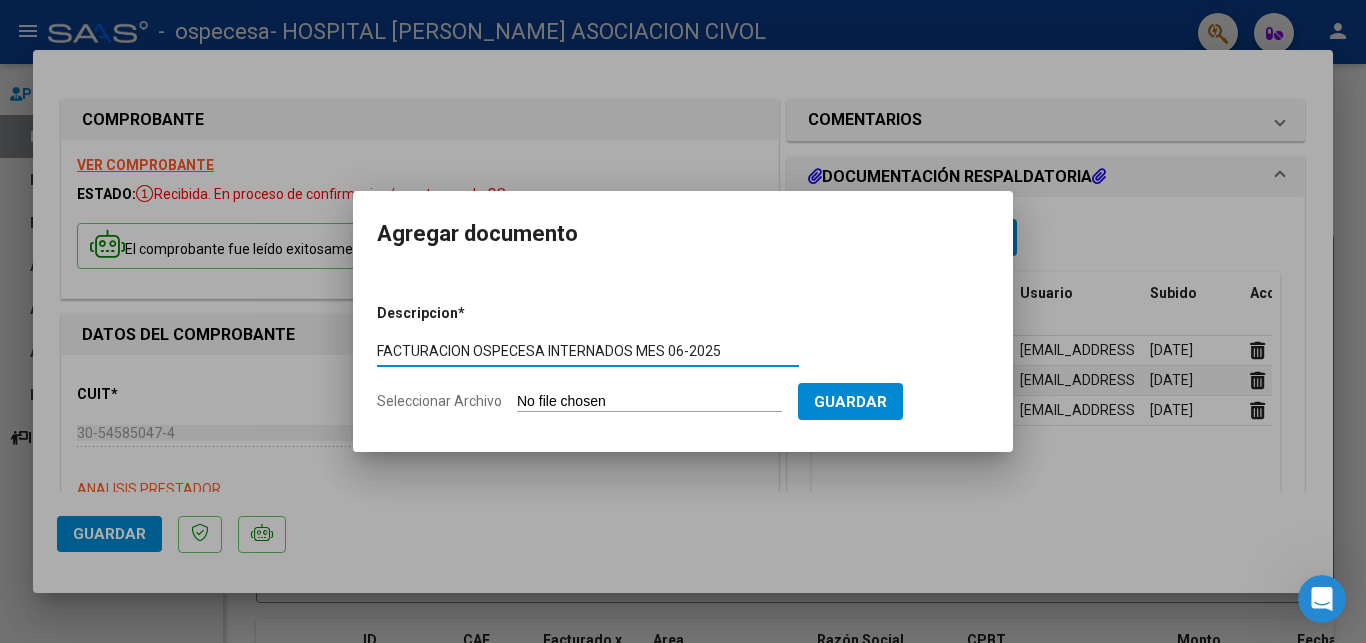 type on "FACTURACION OSPECESA INTERNADOS MES 06-2025" 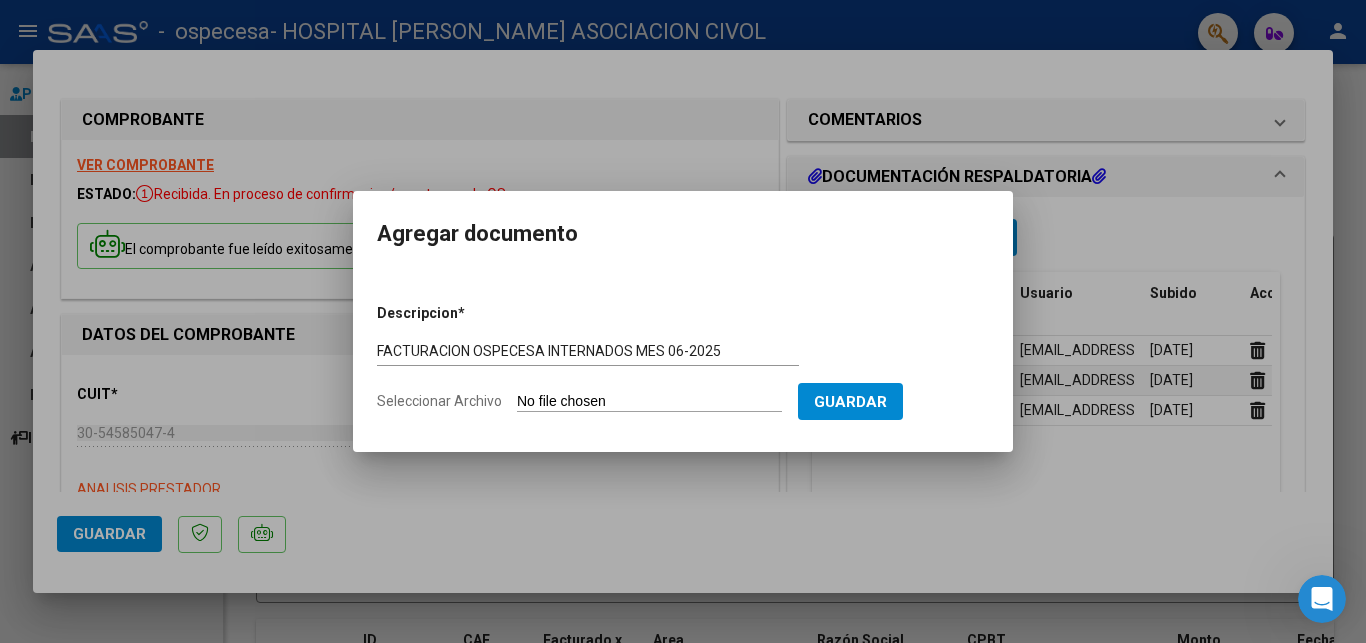 click on "Seleccionar Archivo" at bounding box center [649, 402] 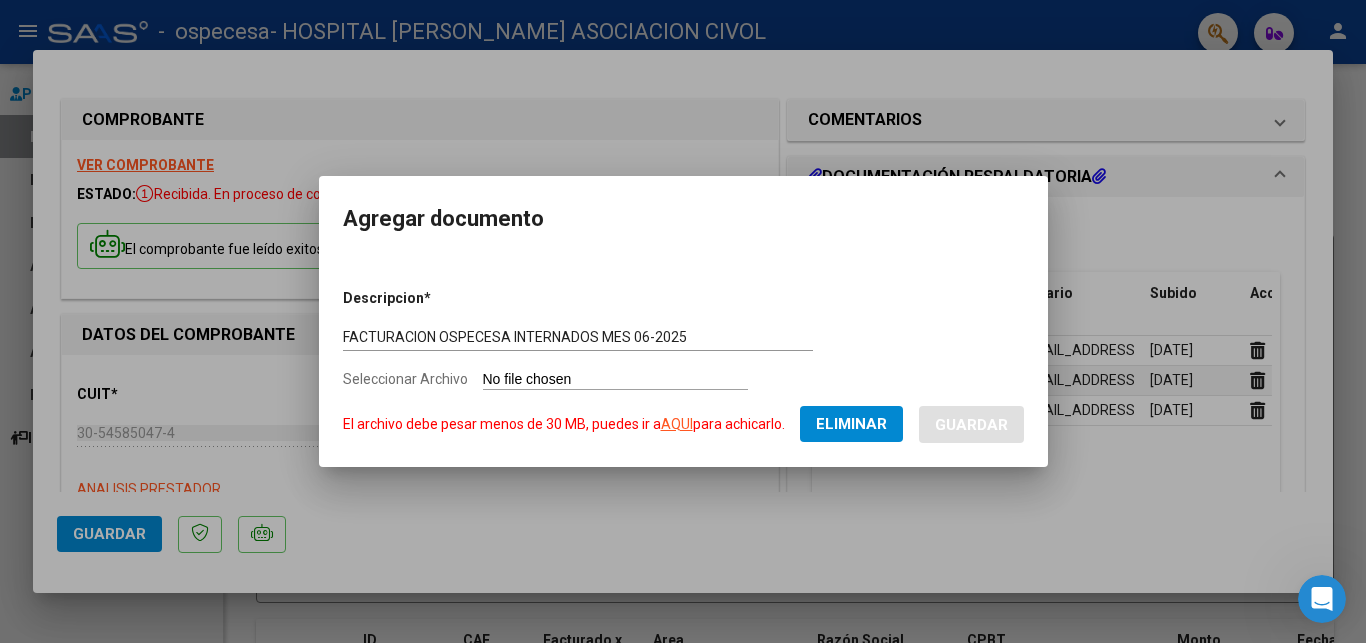 click on "Eliminar" 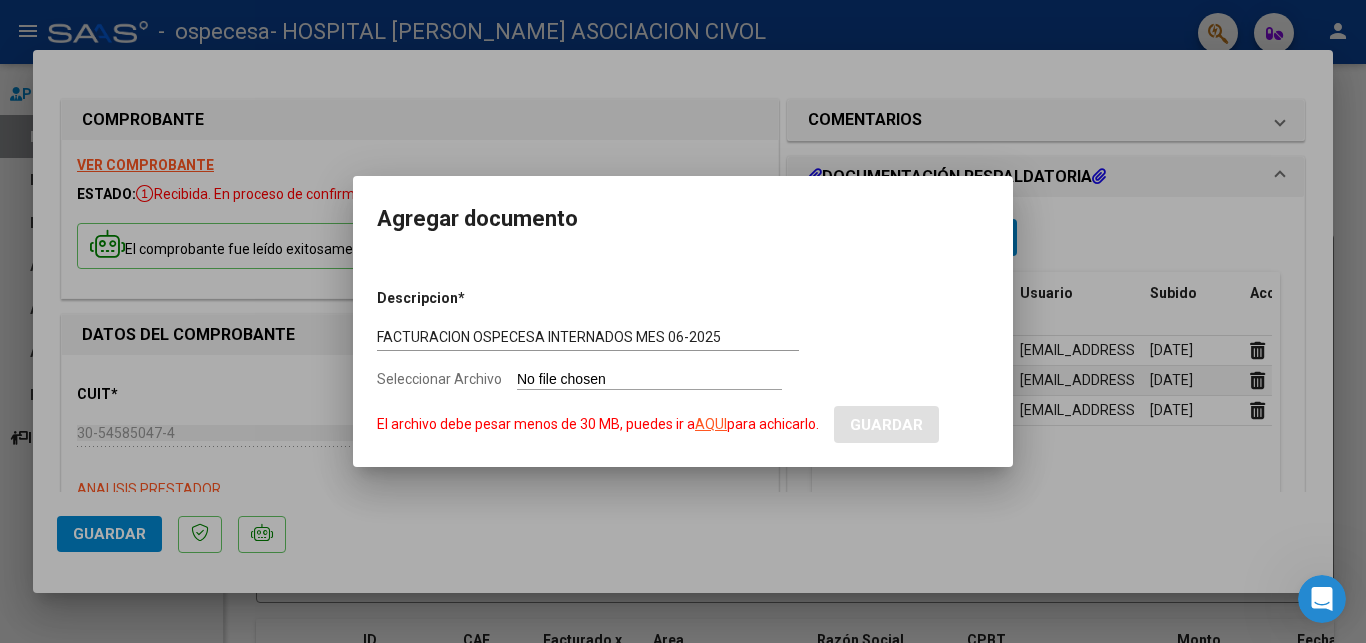 click on "Seleccionar Archivo  El archivo debe pesar menos de 30 MB, puedes ir a  AQUI  para achicarlo." at bounding box center (649, 380) 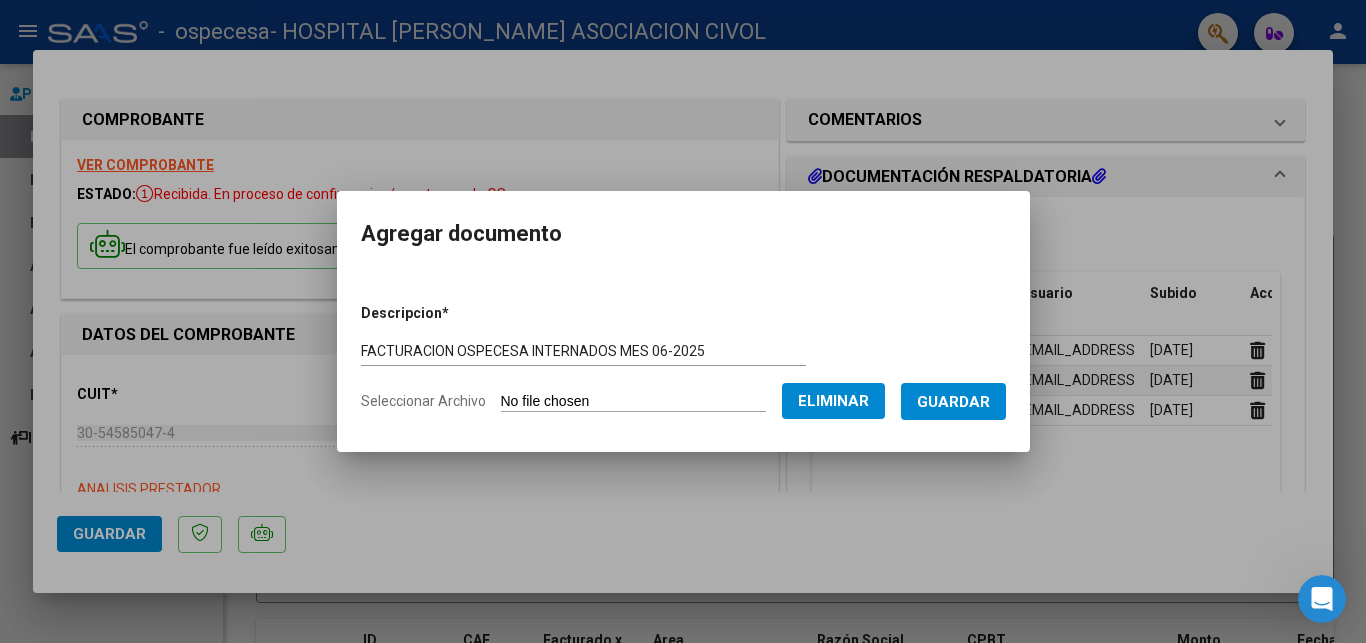 click on "Guardar" at bounding box center [953, 402] 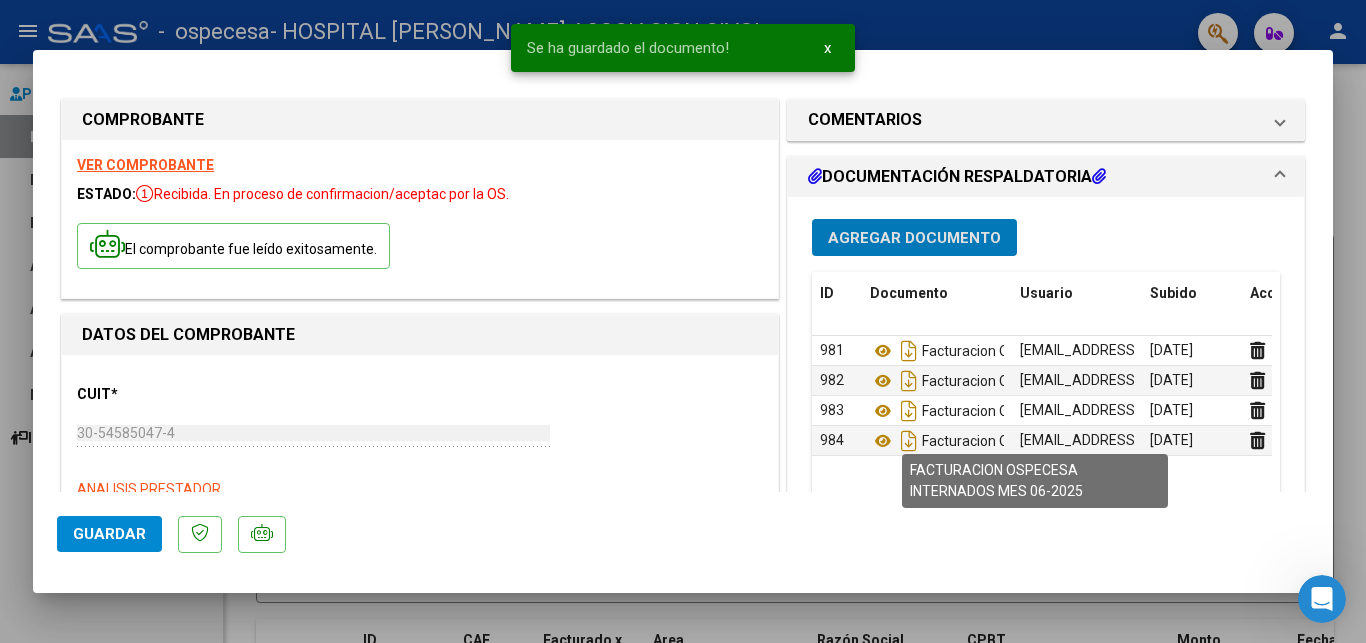 scroll, scrollTop: 11, scrollLeft: 0, axis: vertical 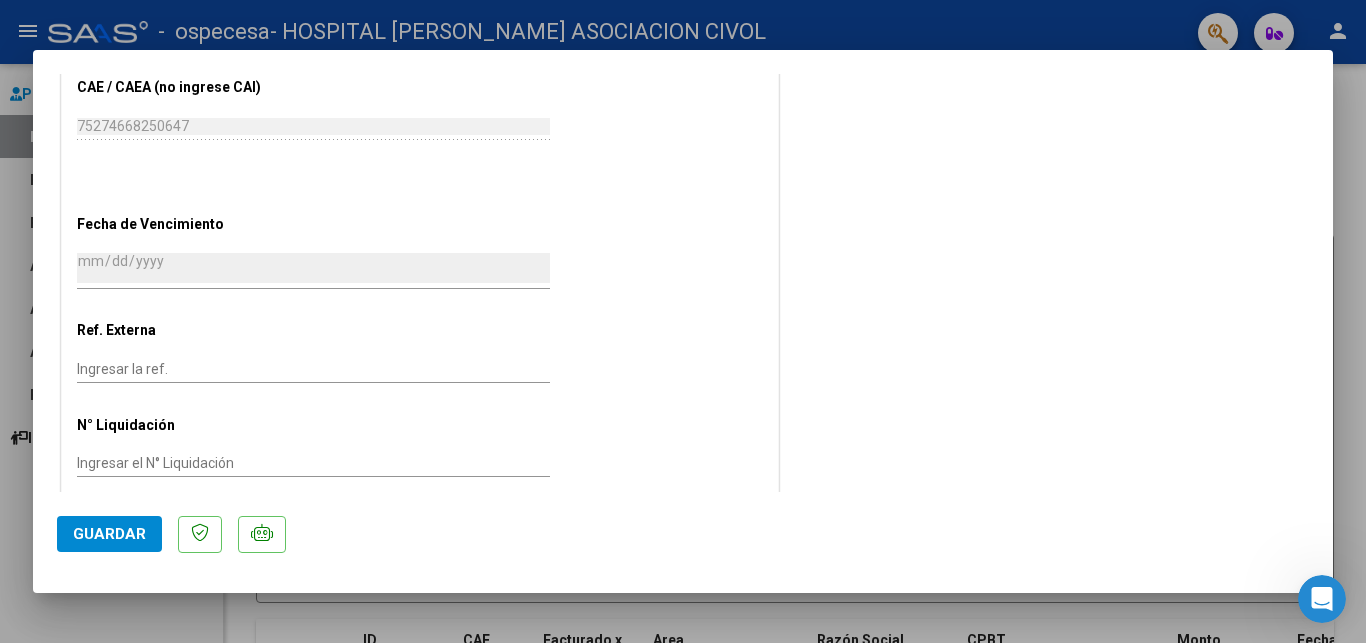 click on "Guardar" 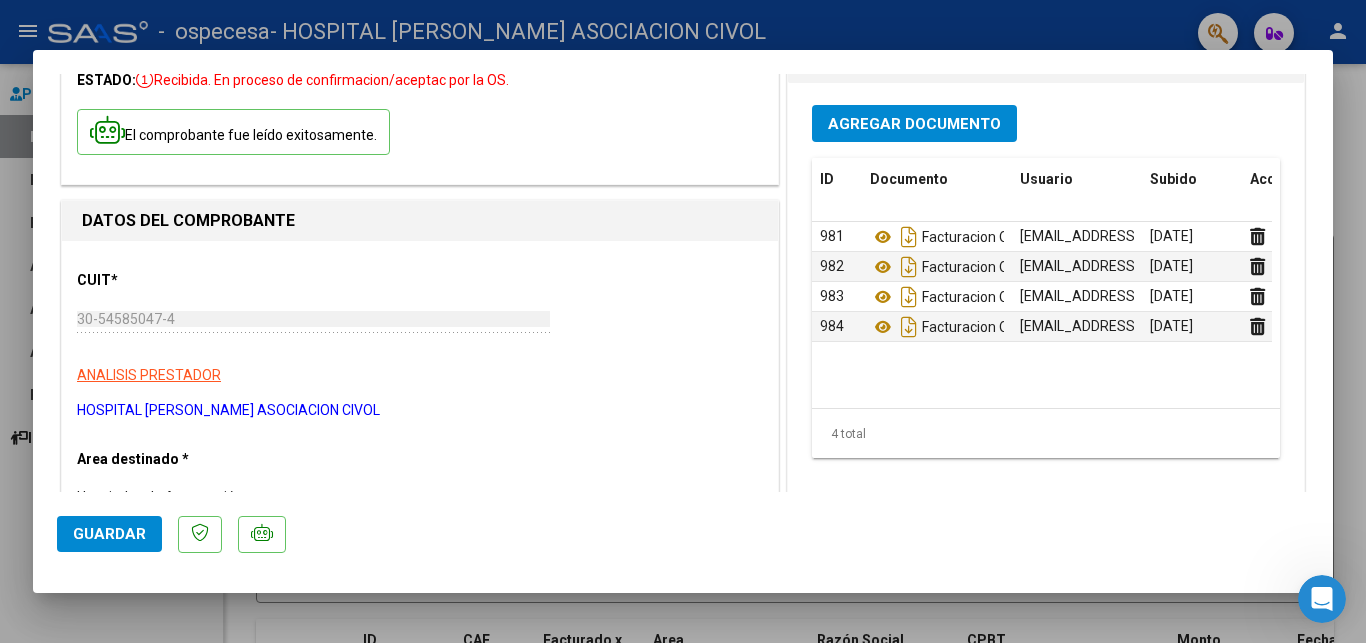 scroll, scrollTop: 0, scrollLeft: 0, axis: both 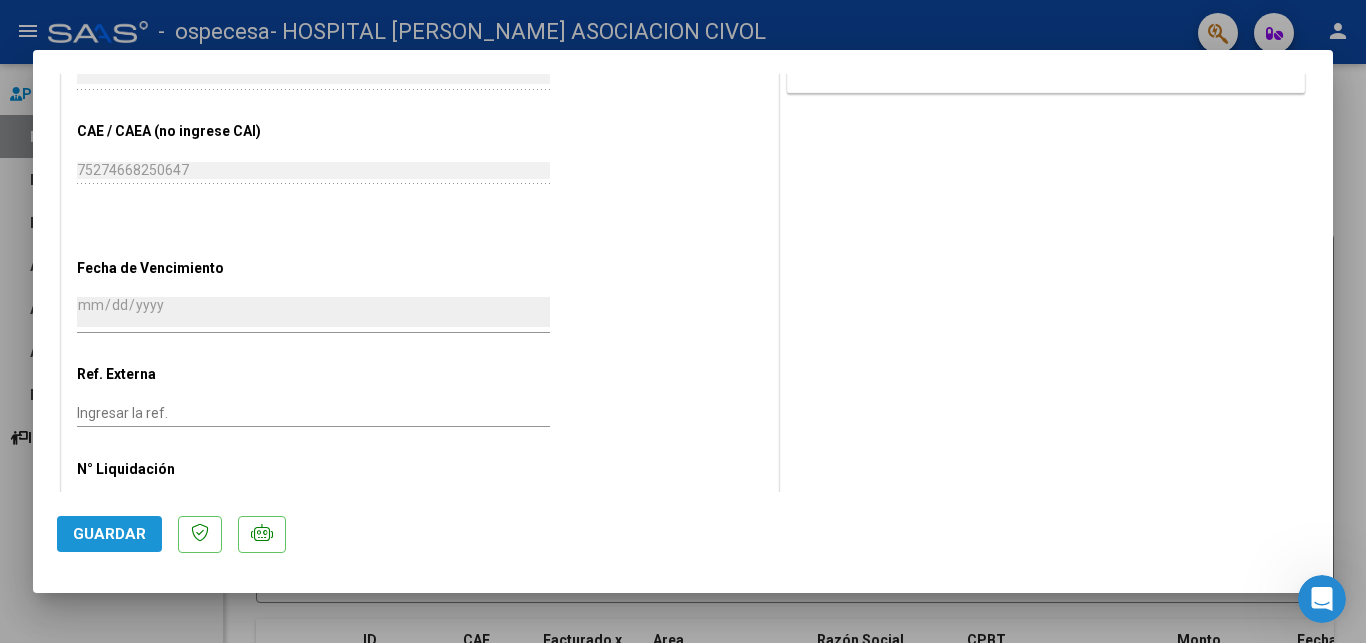 click on "Guardar" 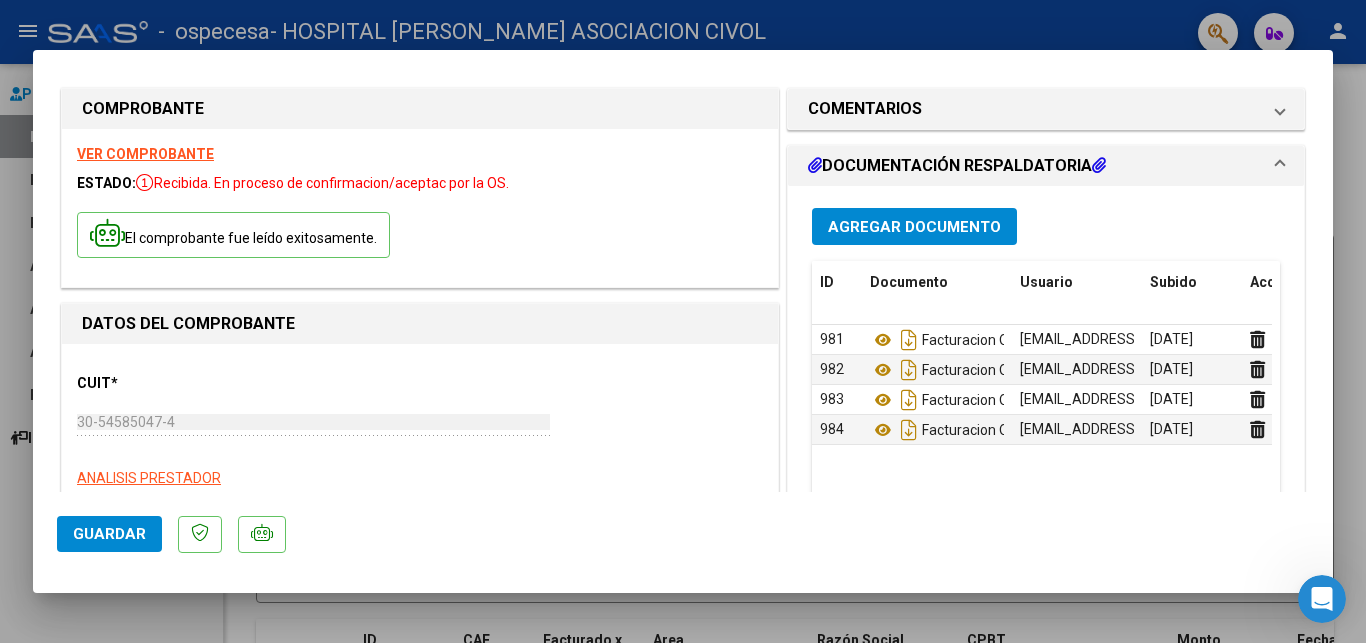 scroll, scrollTop: 0, scrollLeft: 0, axis: both 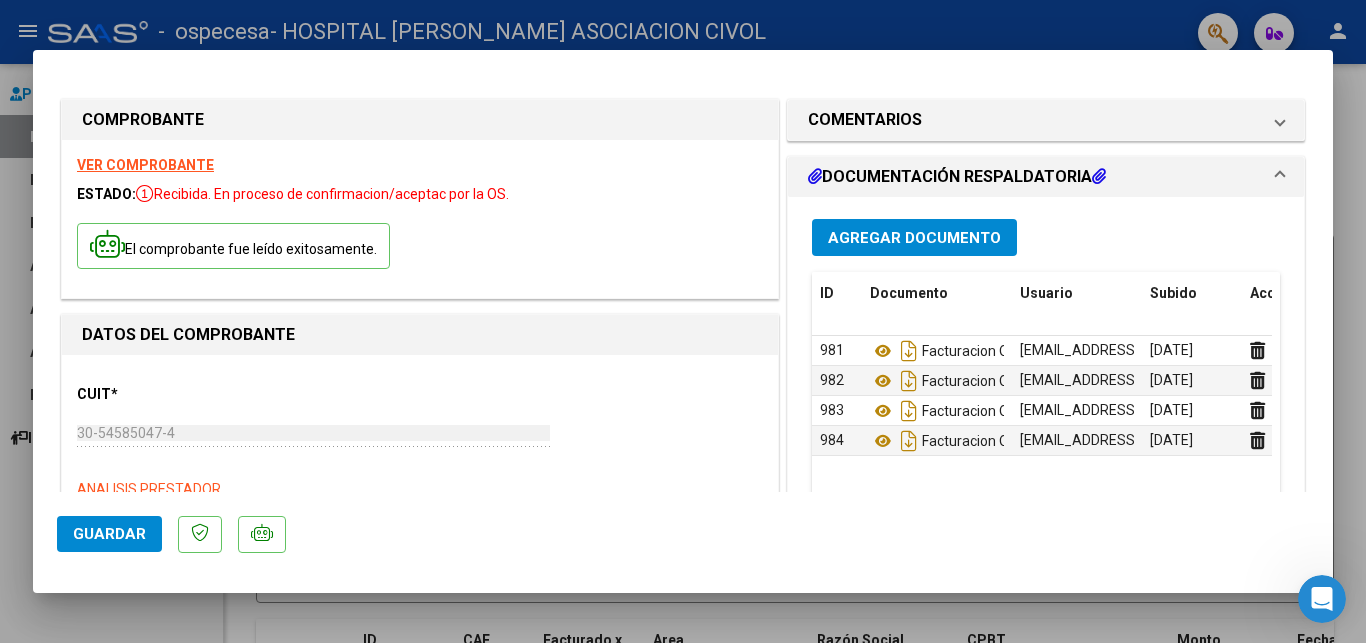 click at bounding box center (683, 321) 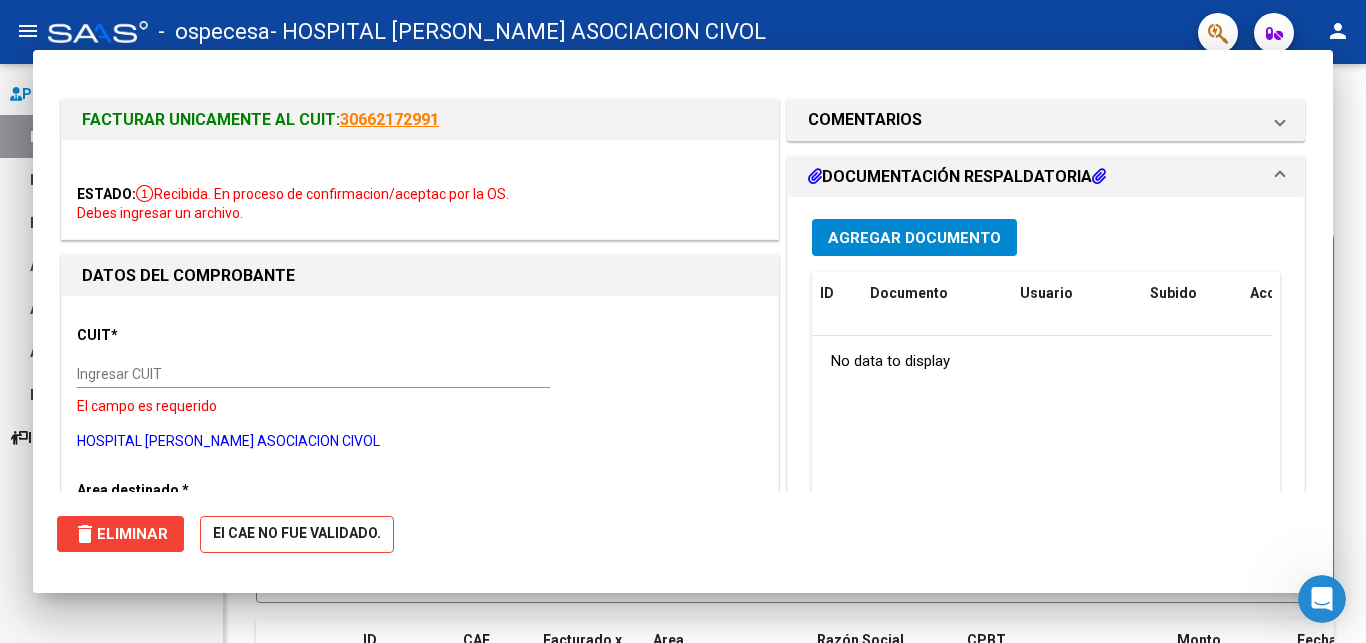 scroll, scrollTop: 0, scrollLeft: 0, axis: both 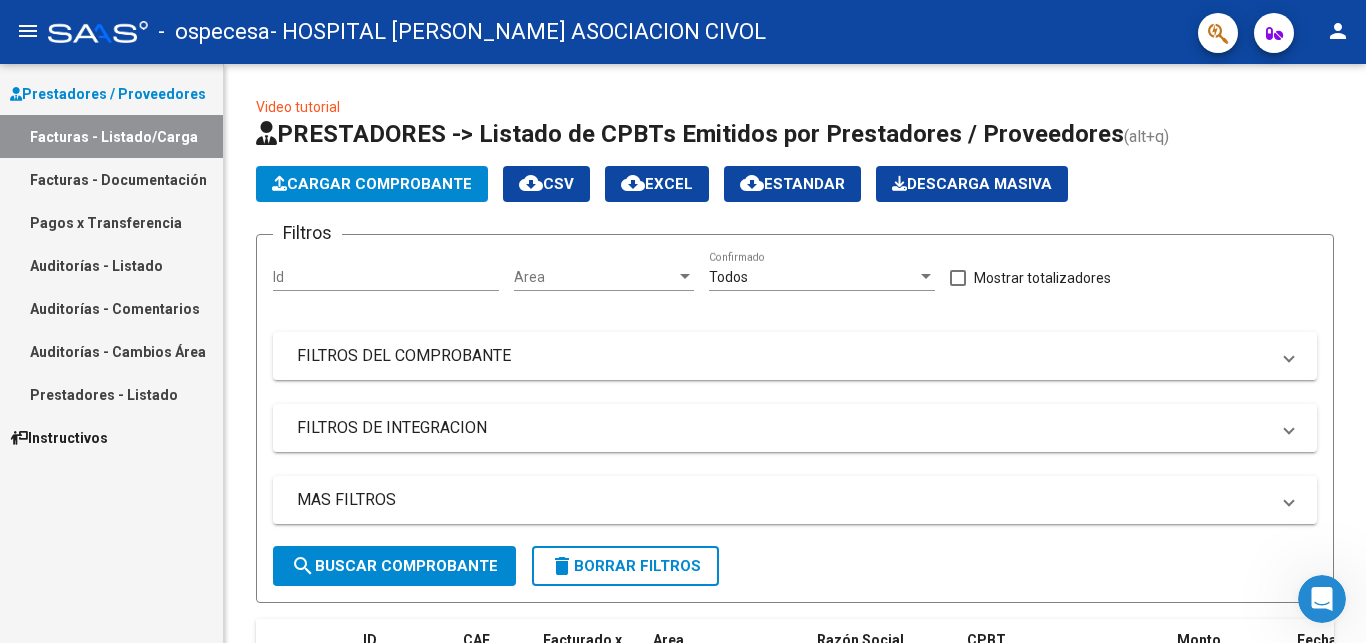 click on "Facturas - Listado/Carga" at bounding box center [111, 136] 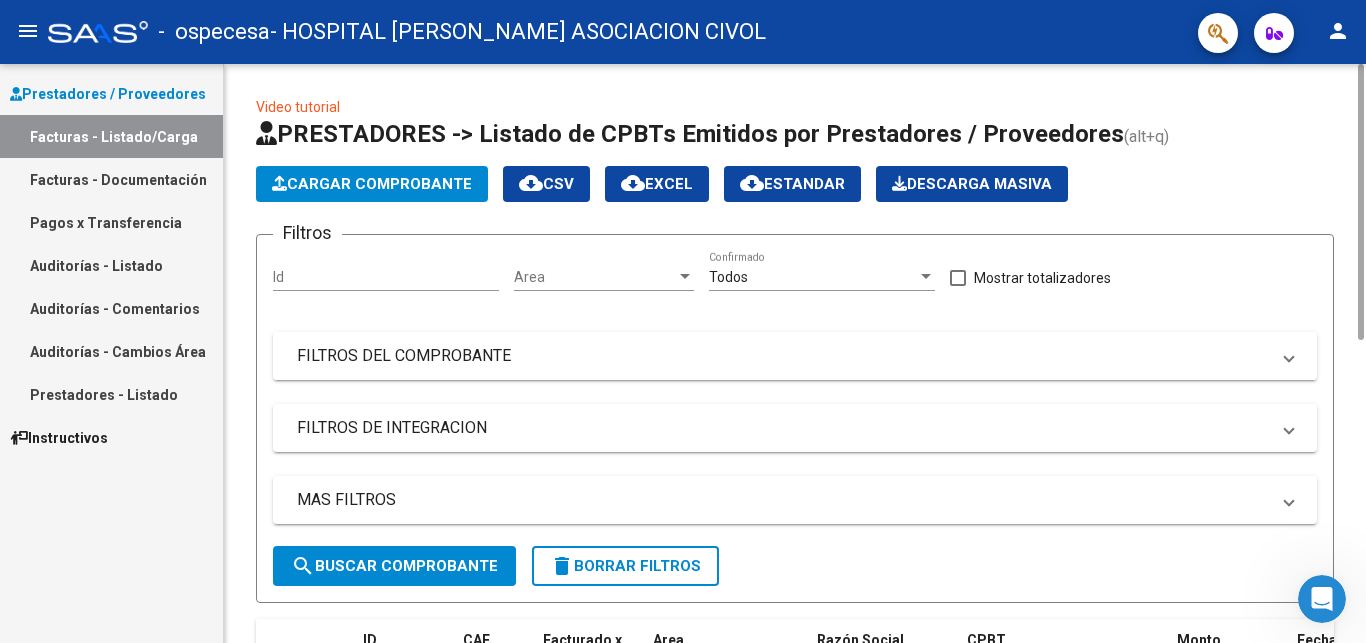 scroll, scrollTop: 238, scrollLeft: 0, axis: vertical 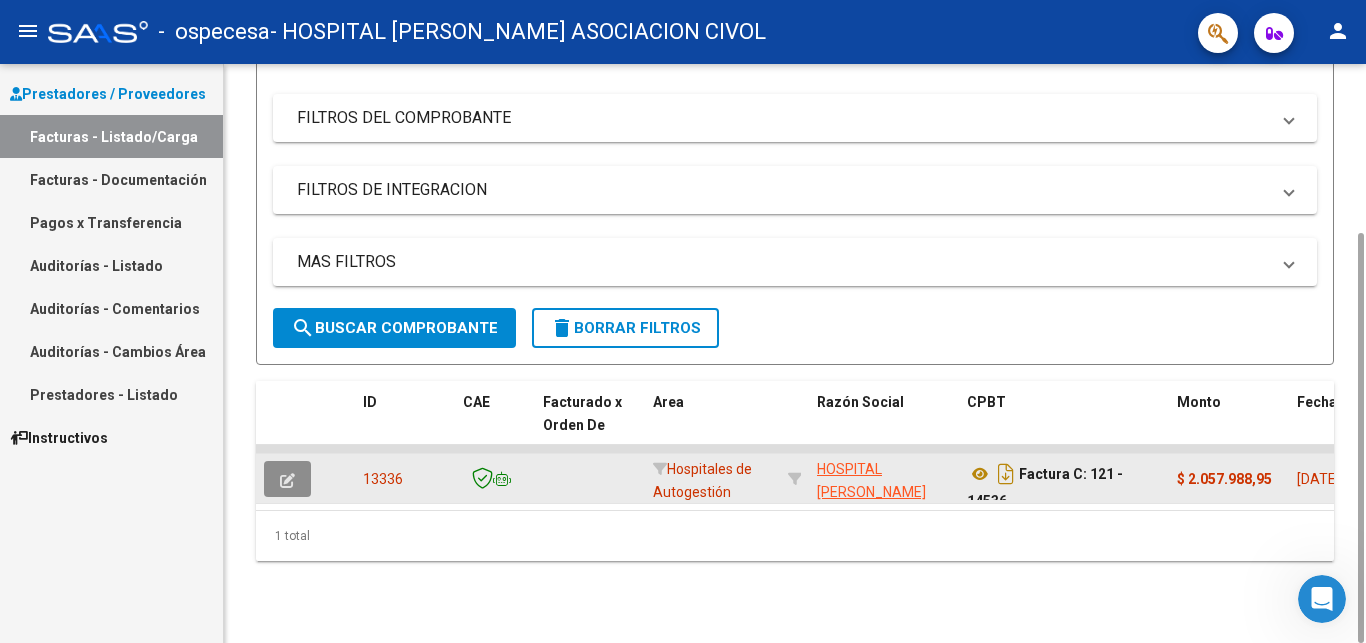 click 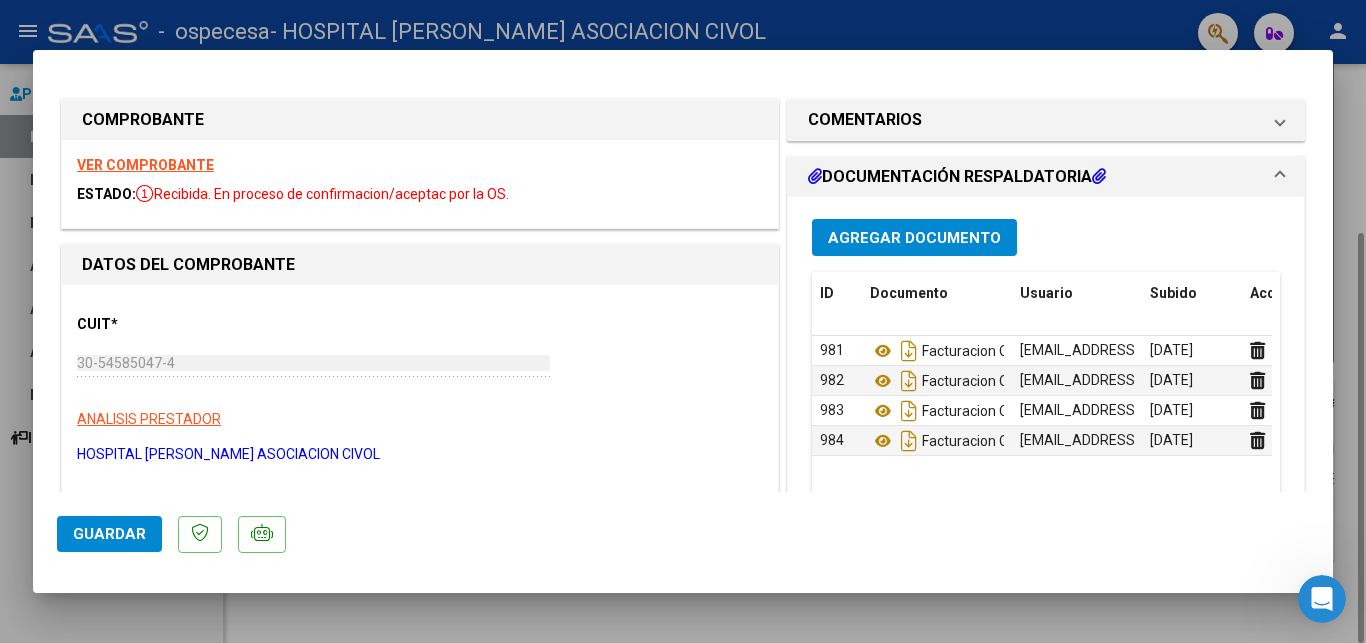 drag, startPoint x: 210, startPoint y: 616, endPoint x: 235, endPoint y: 610, distance: 25.70992 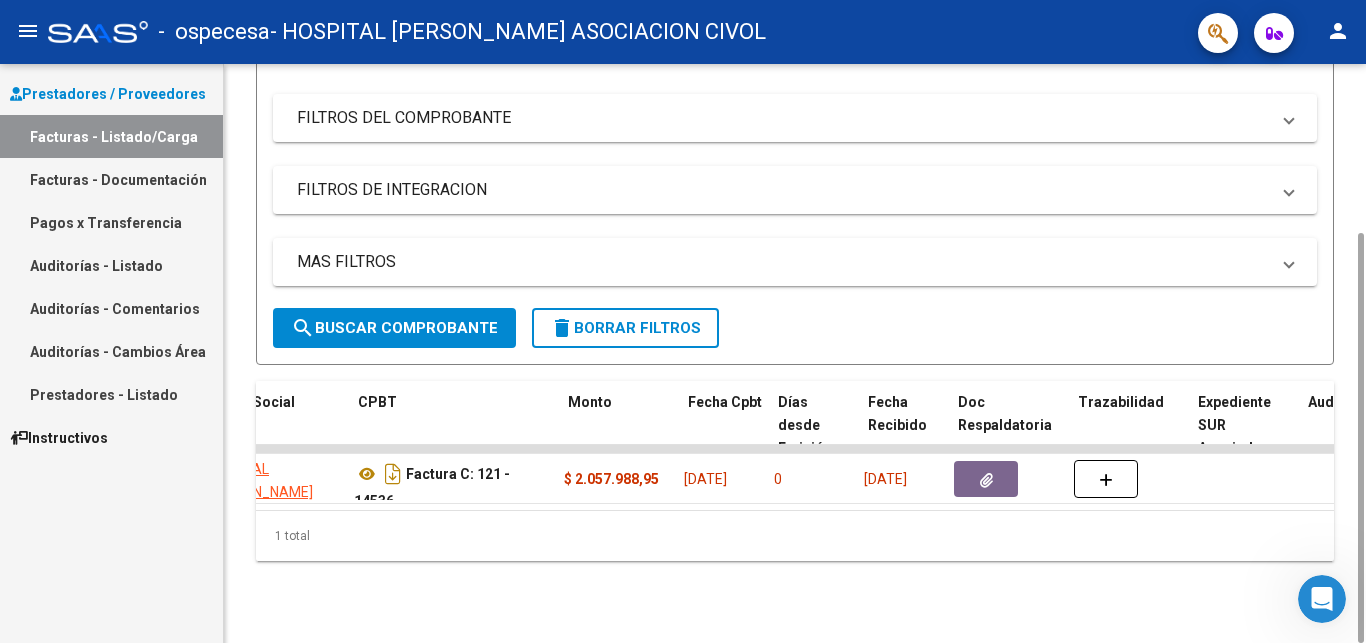 scroll, scrollTop: 0, scrollLeft: 609, axis: horizontal 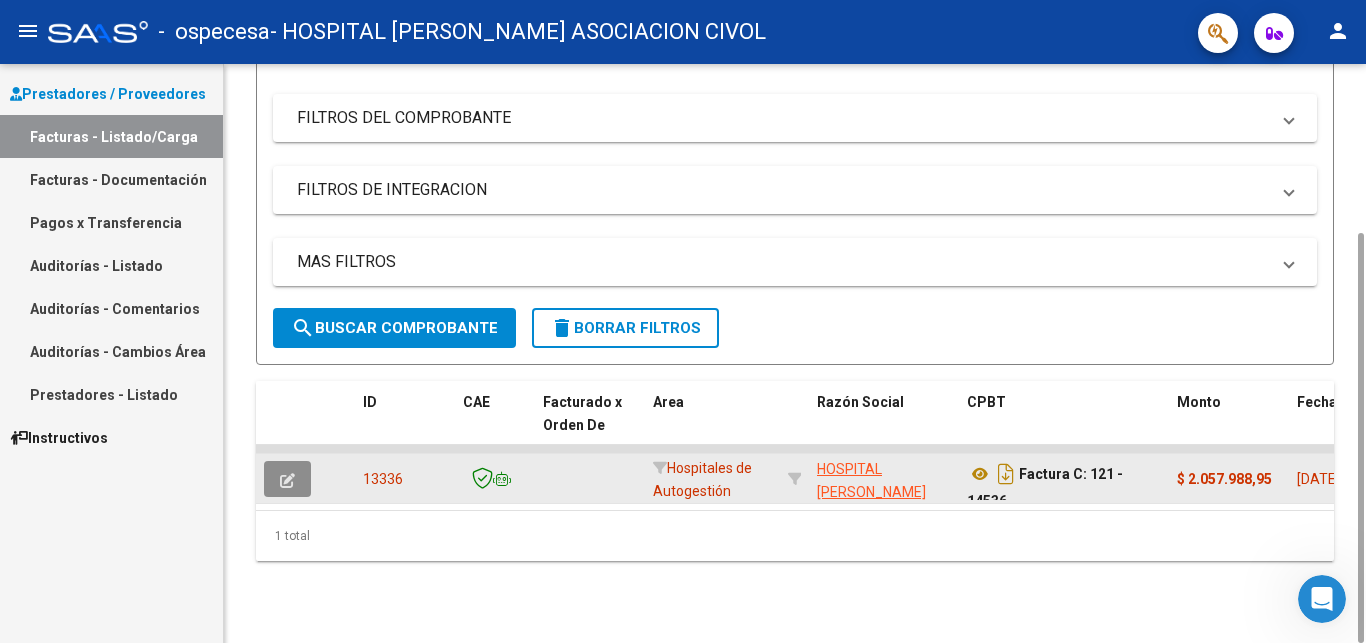 click 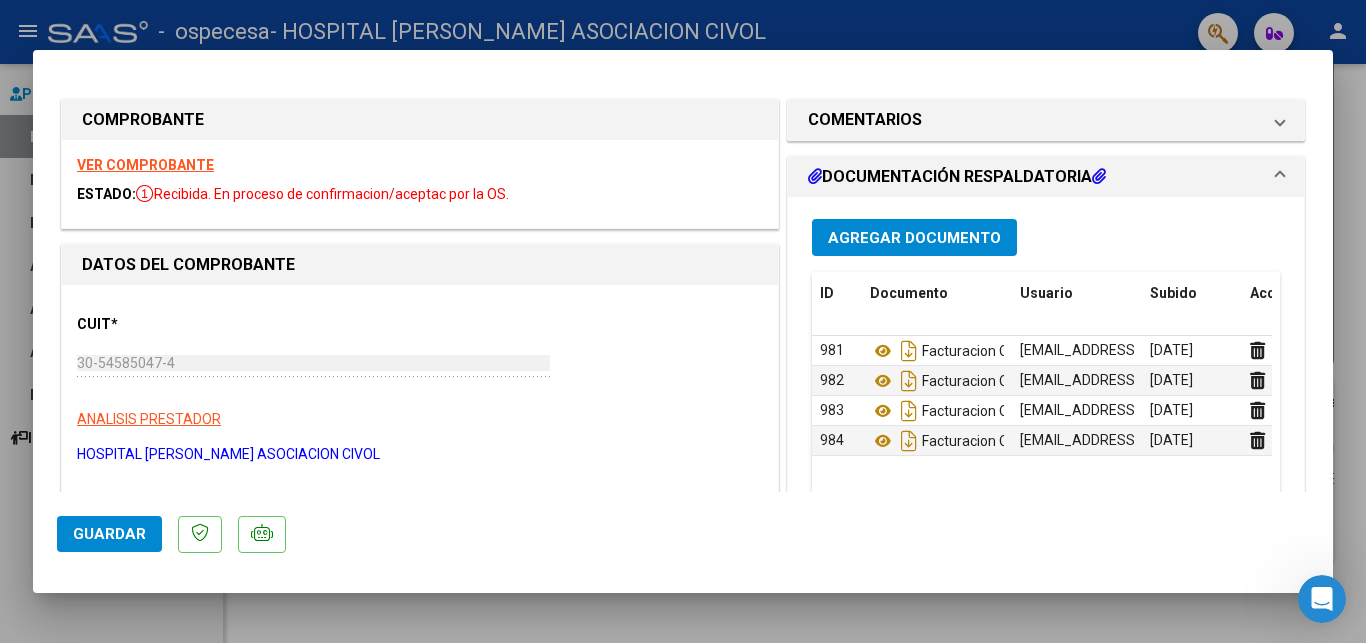 click at bounding box center (683, 321) 